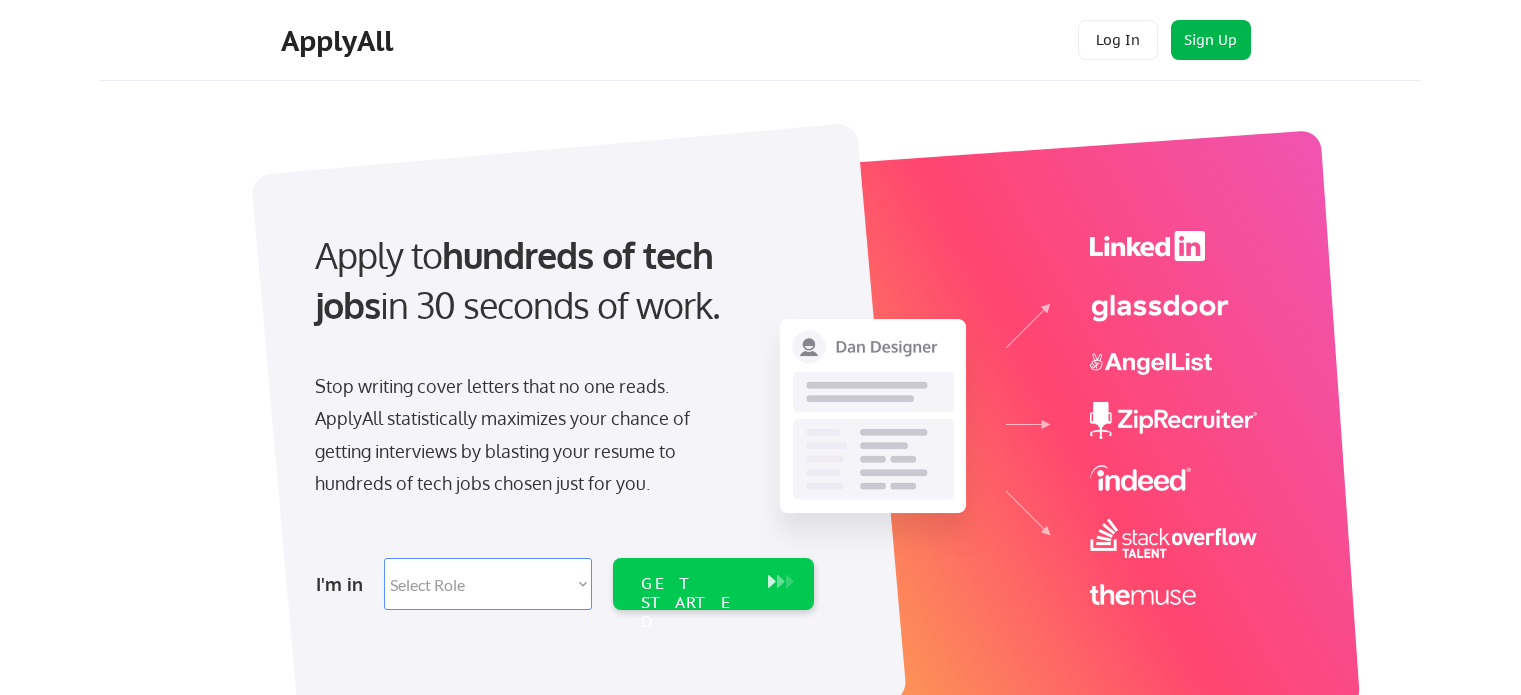 scroll, scrollTop: 0, scrollLeft: 0, axis: both 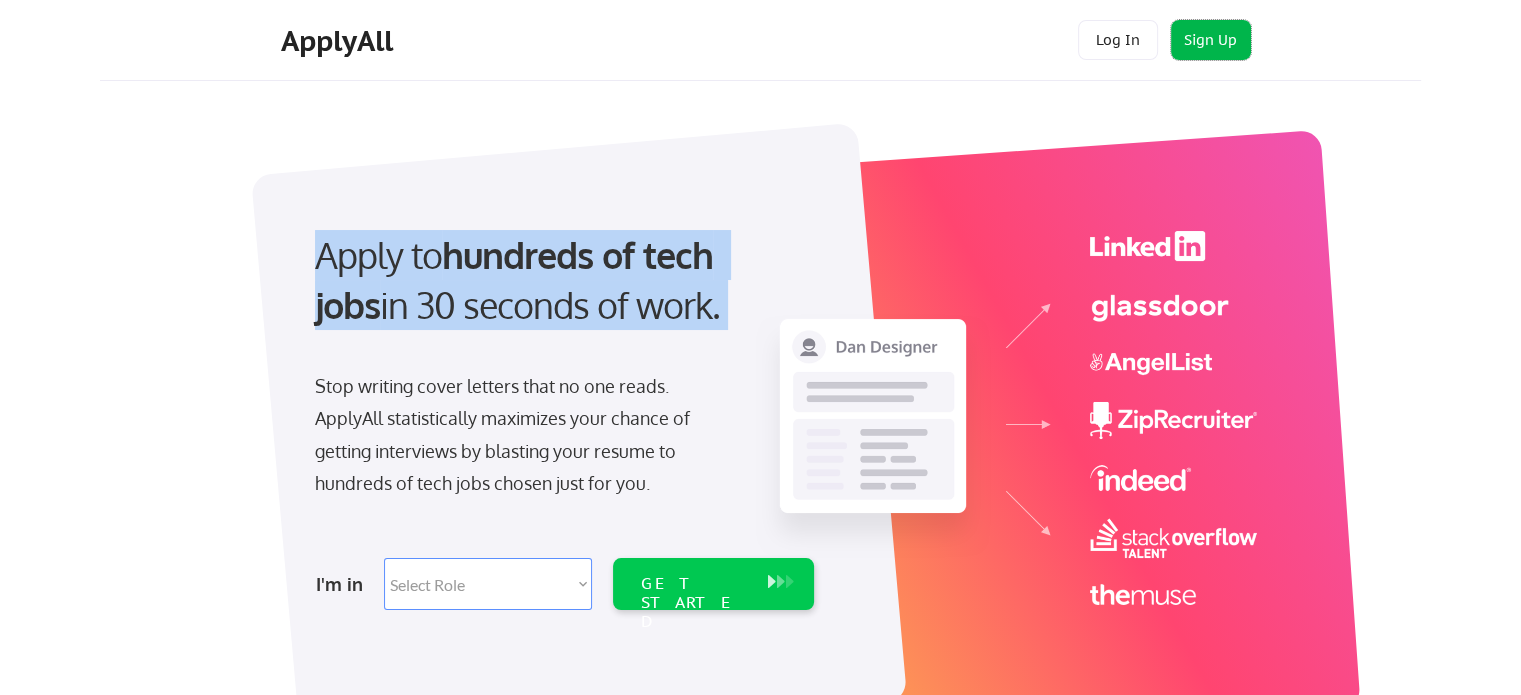 click on "Sign Up" at bounding box center (1211, 40) 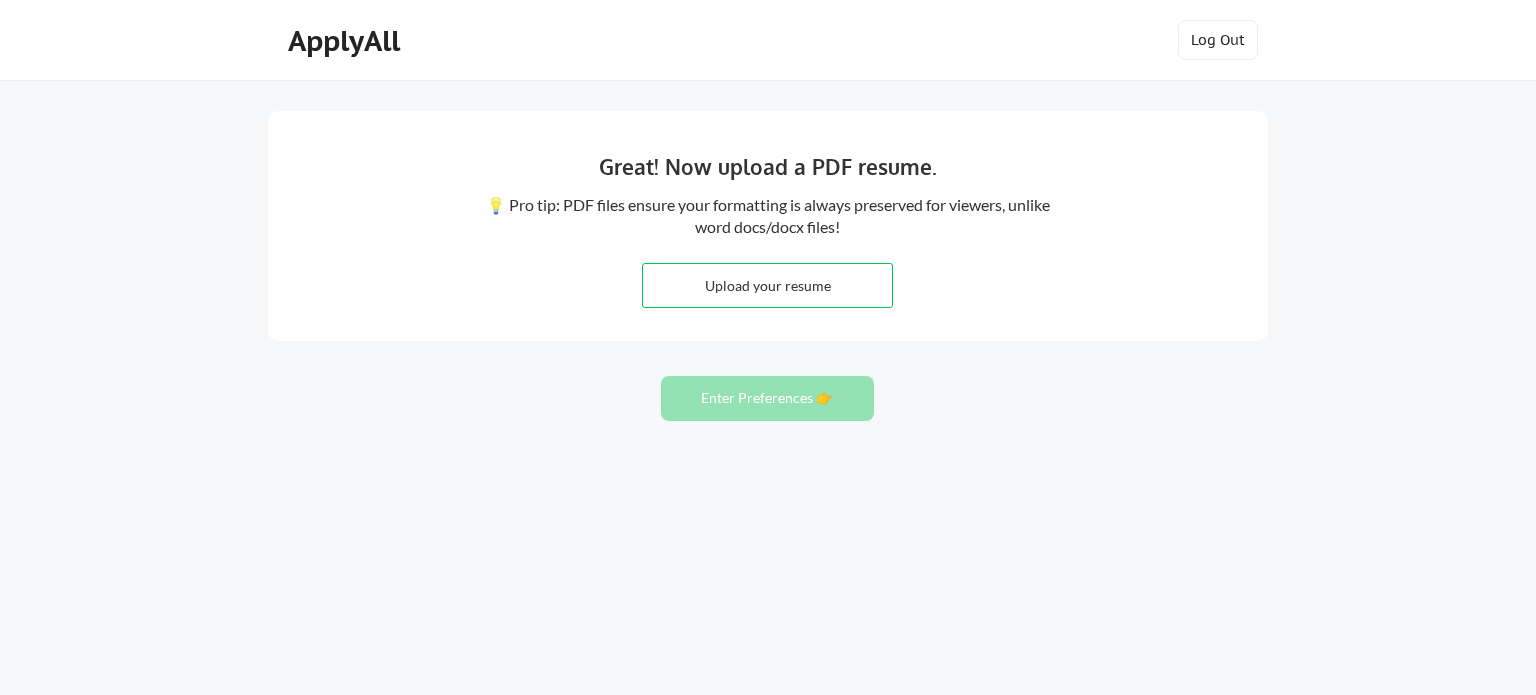 scroll, scrollTop: 0, scrollLeft: 0, axis: both 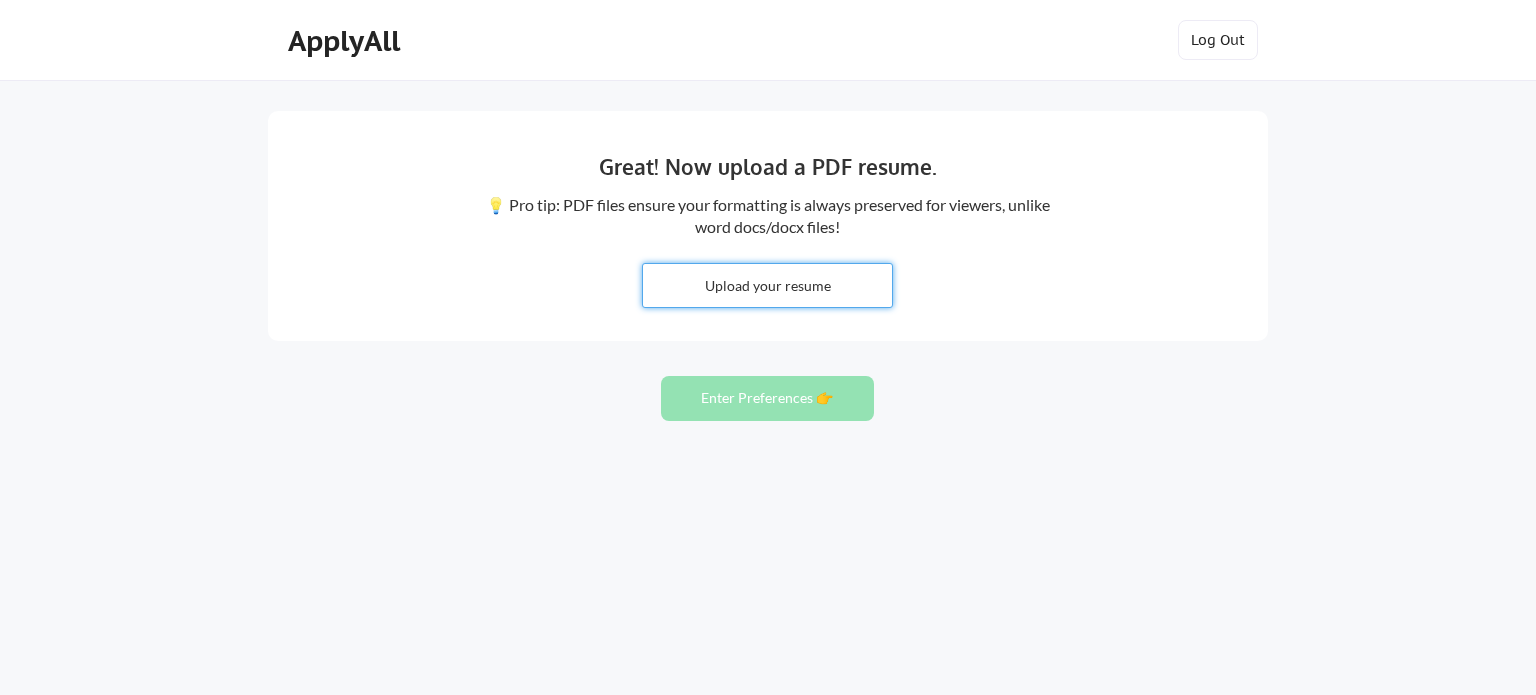click at bounding box center (767, 285) 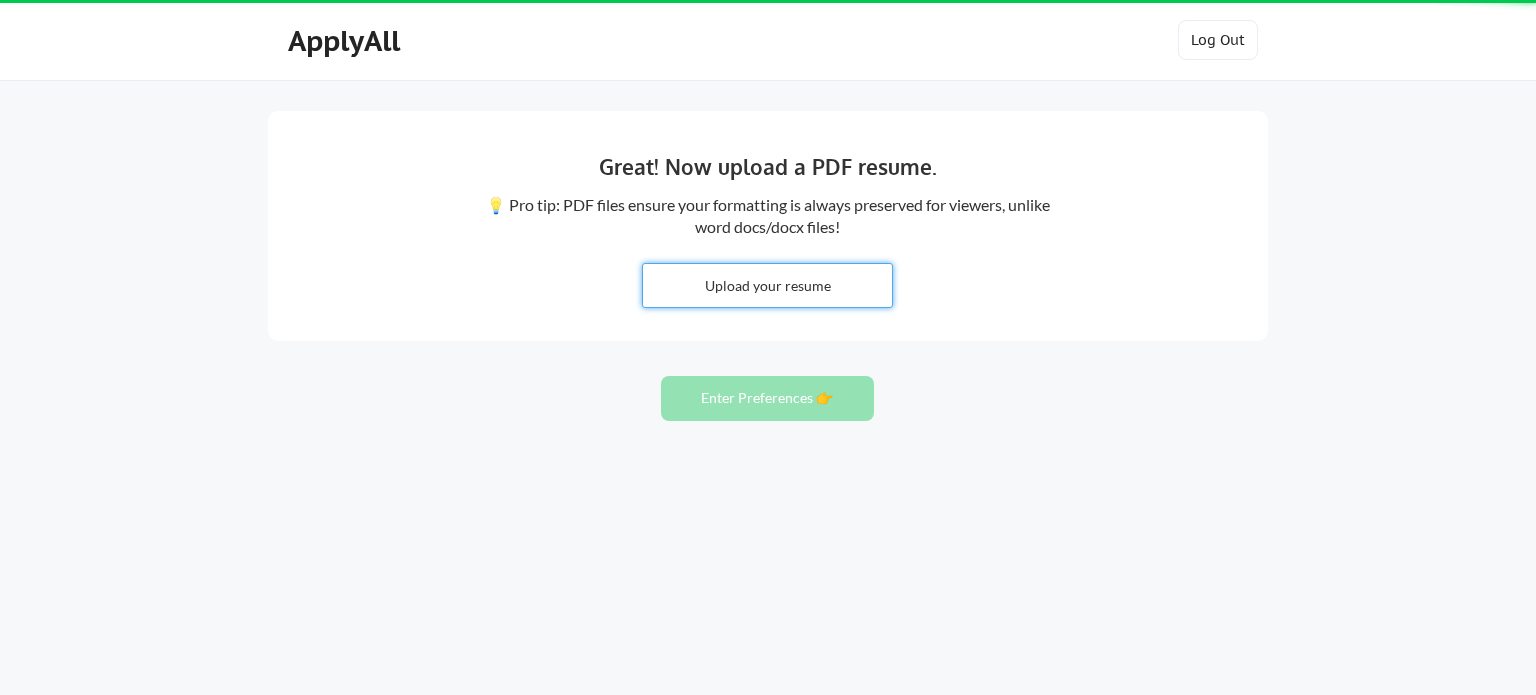 type 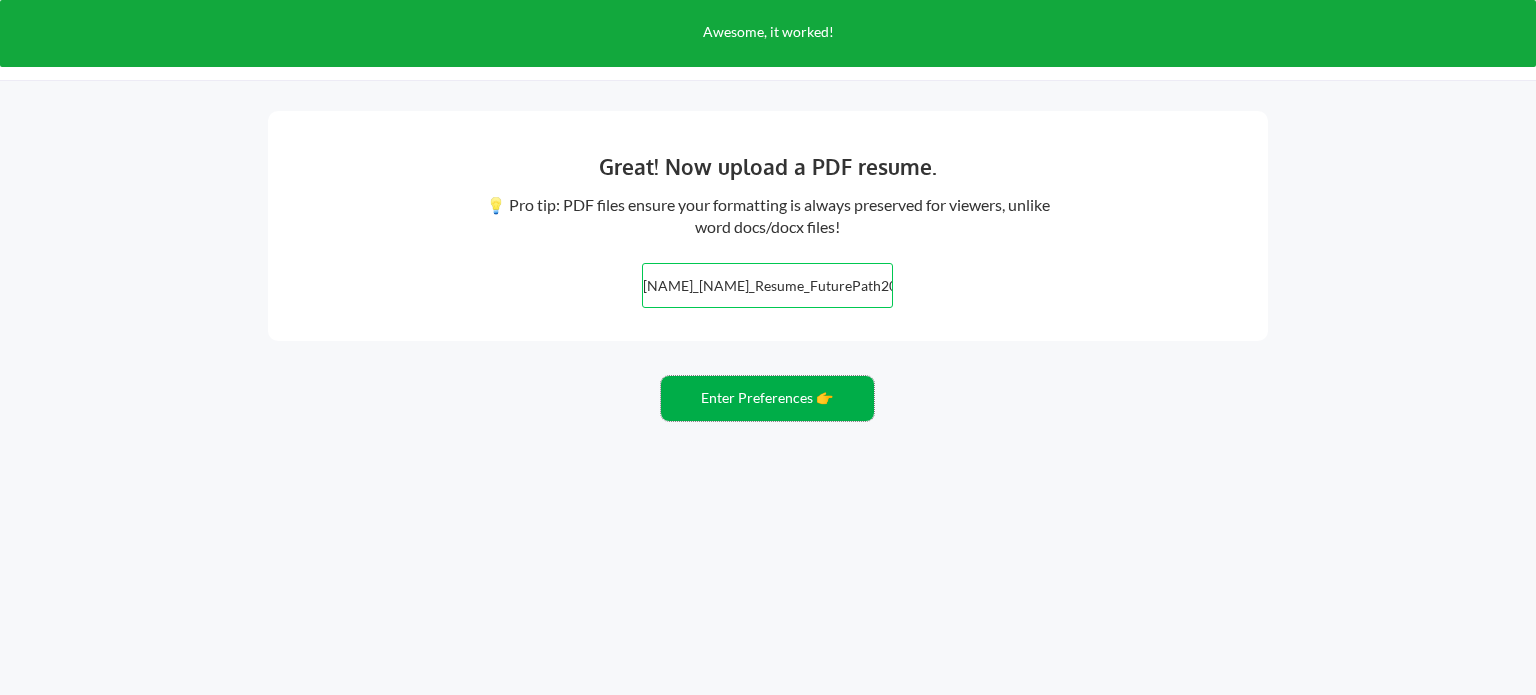 click on "Enter Preferences  👉" at bounding box center (767, 398) 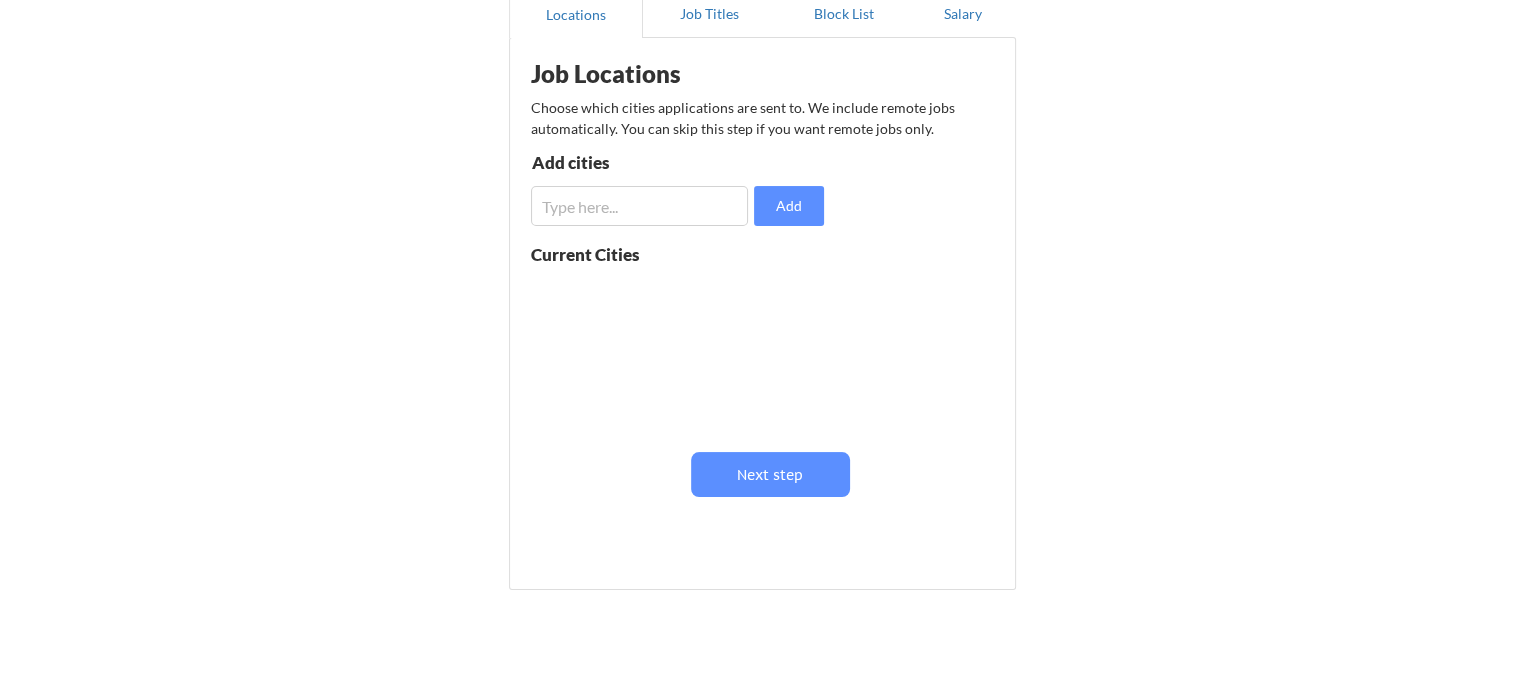scroll, scrollTop: 208, scrollLeft: 0, axis: vertical 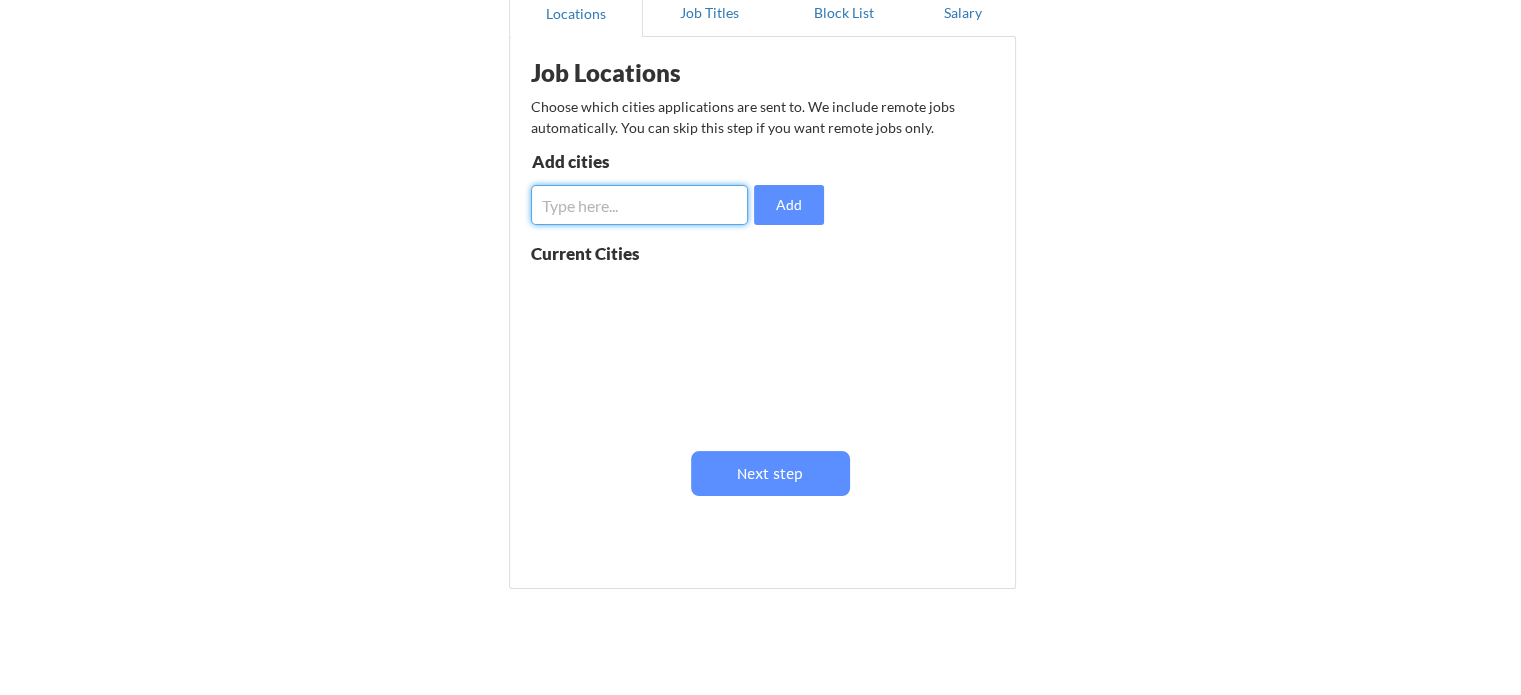 click at bounding box center [639, 205] 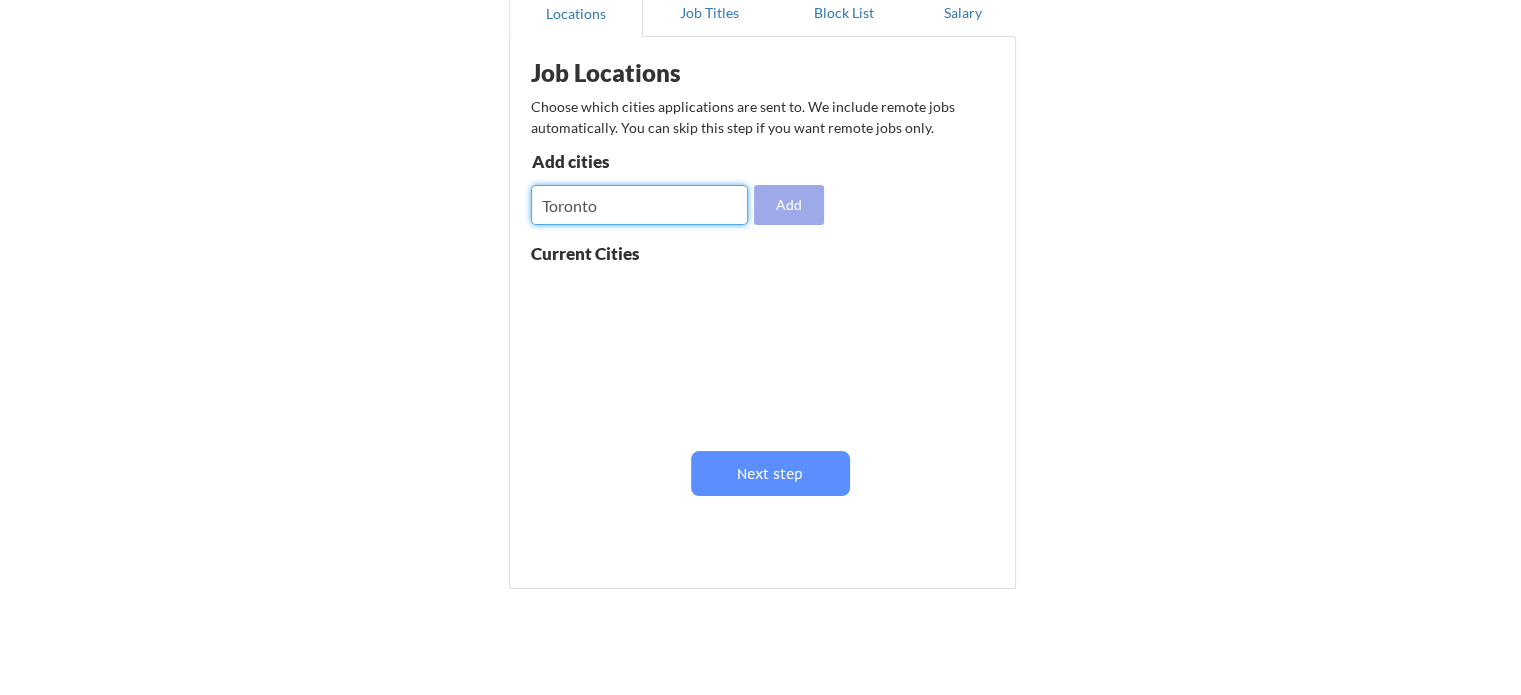 type on "Toronto" 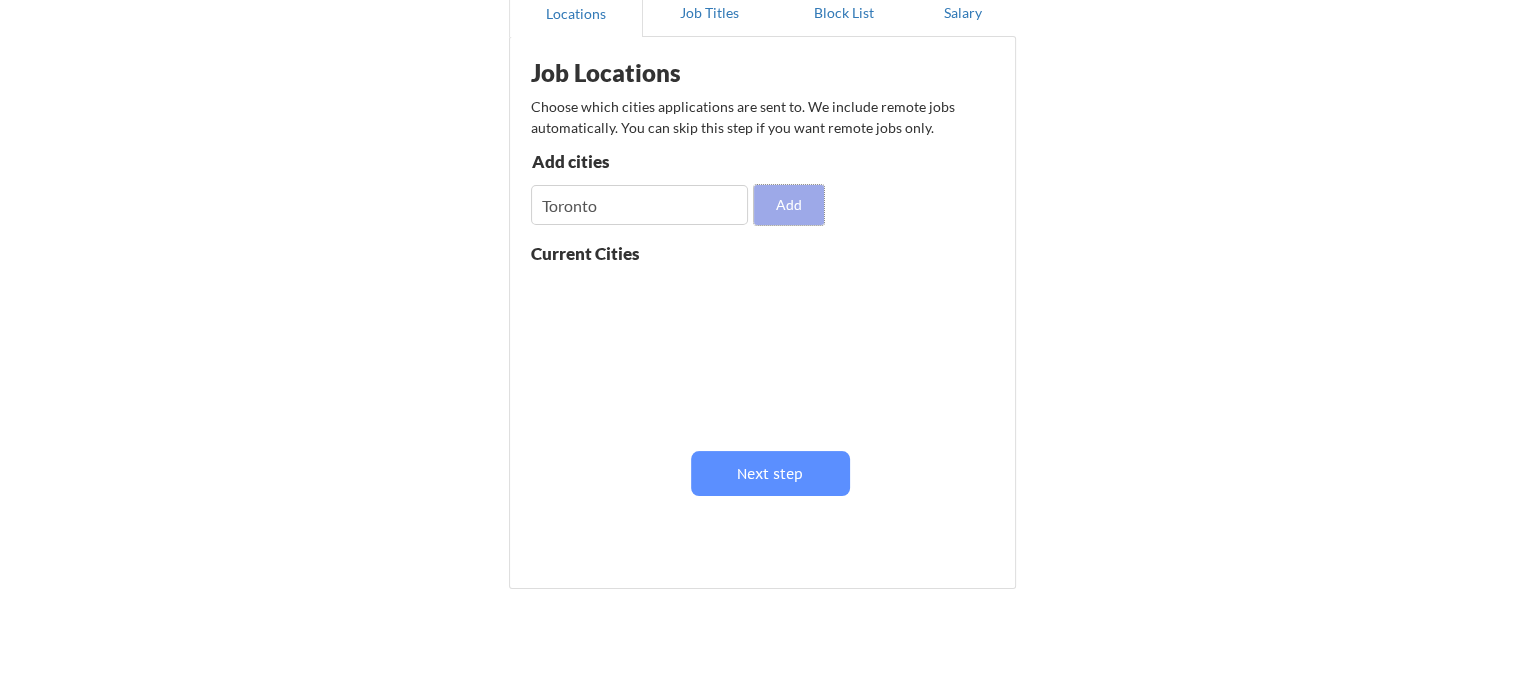 click on "Add" at bounding box center (789, 205) 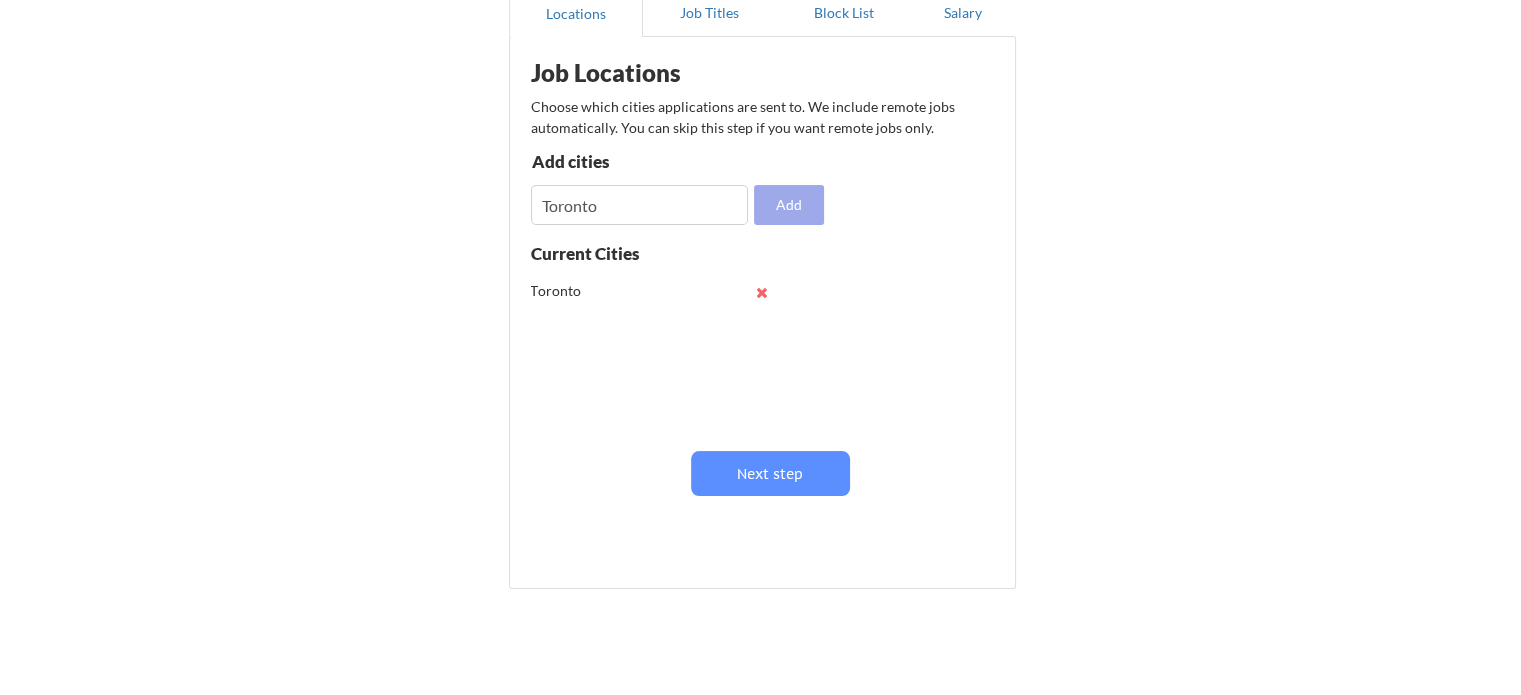 type 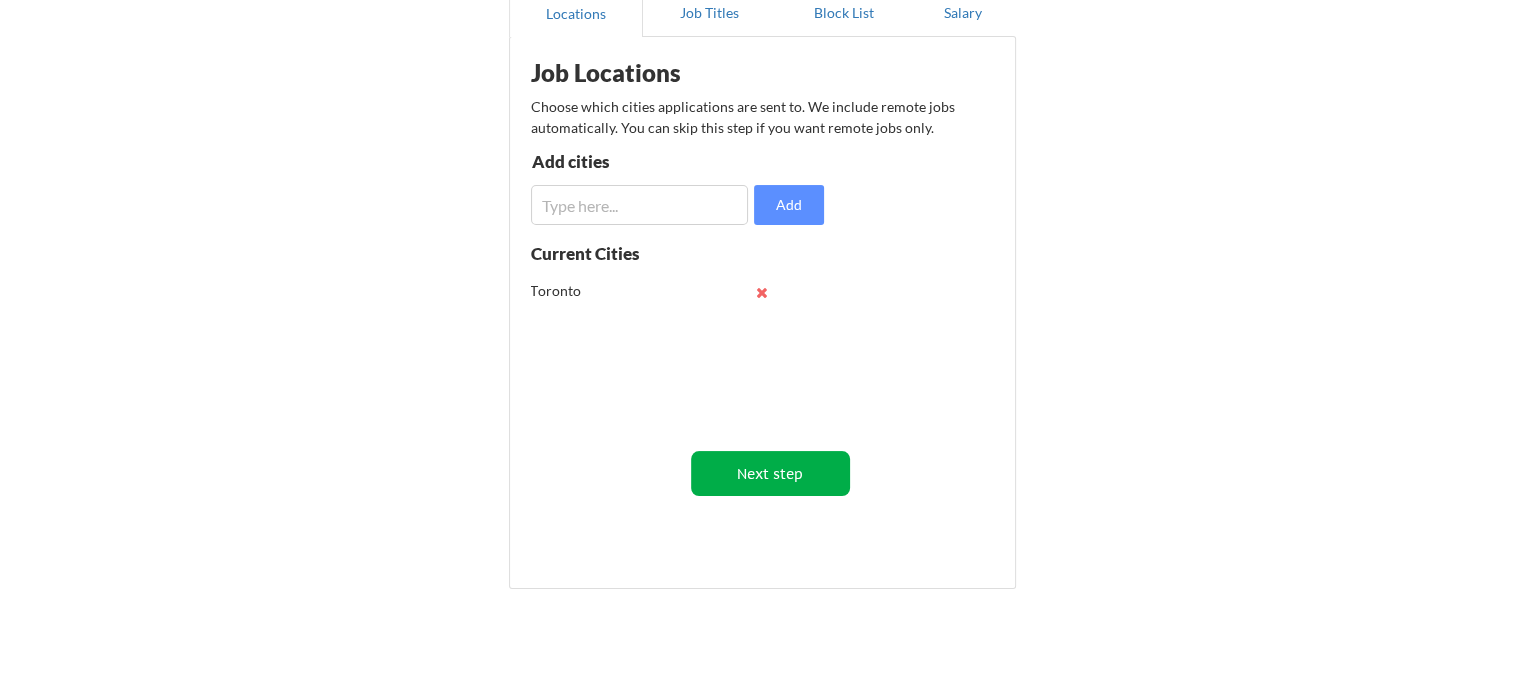 click on "Next step" at bounding box center [770, 473] 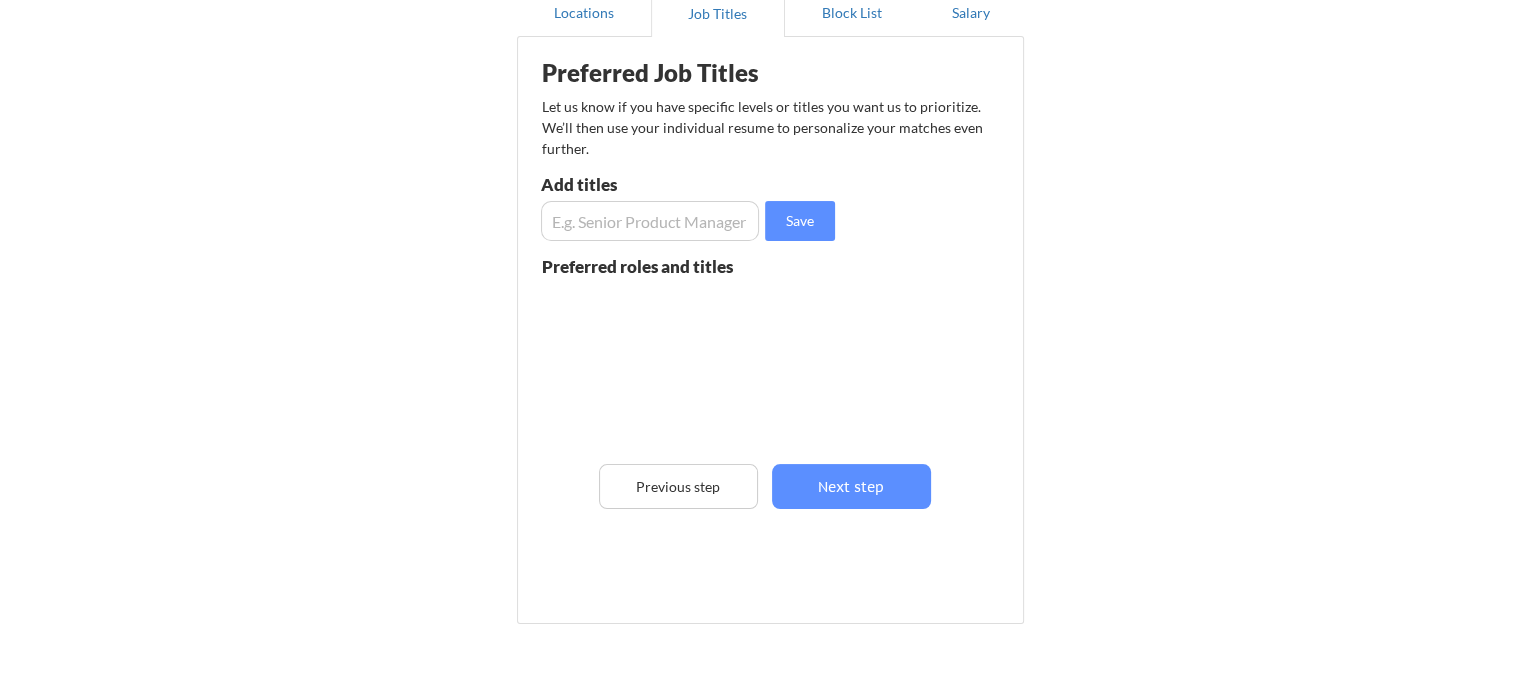 scroll, scrollTop: 171, scrollLeft: 0, axis: vertical 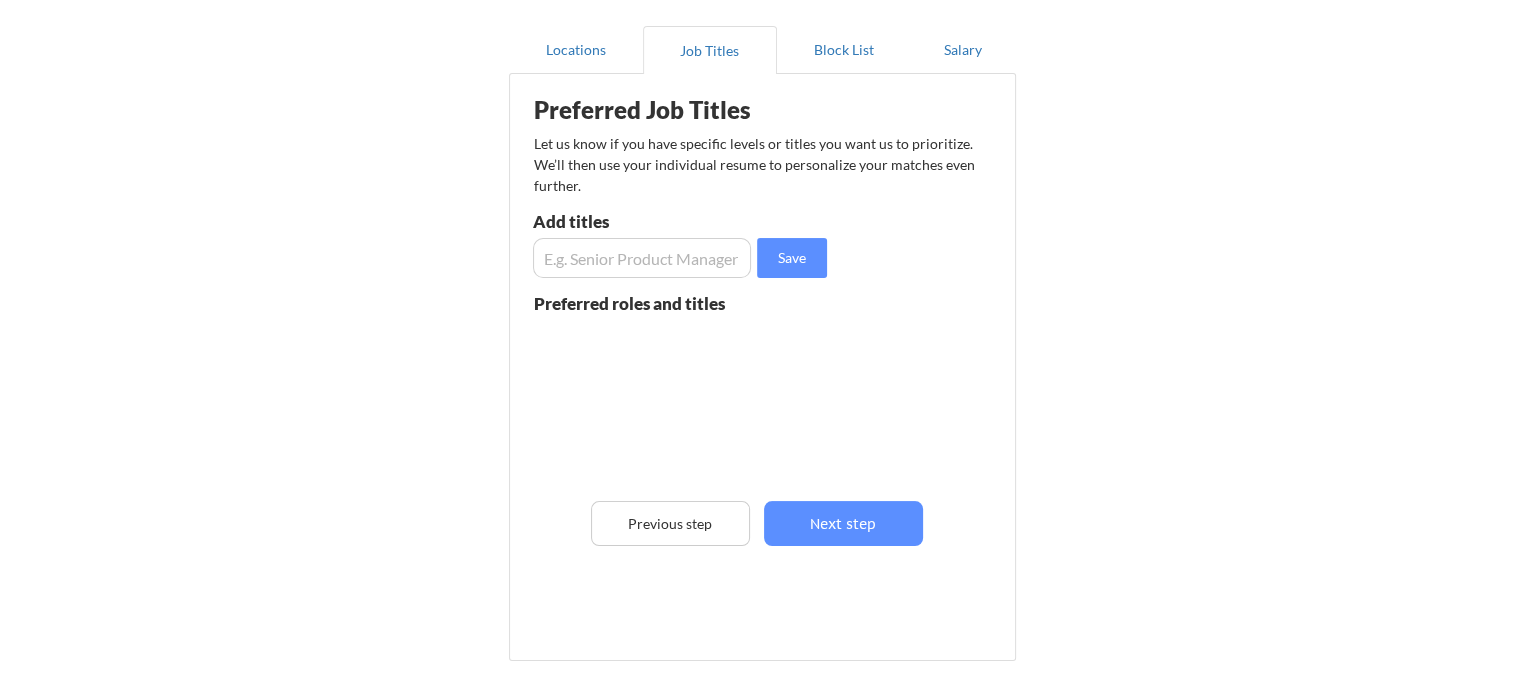click at bounding box center (642, 258) 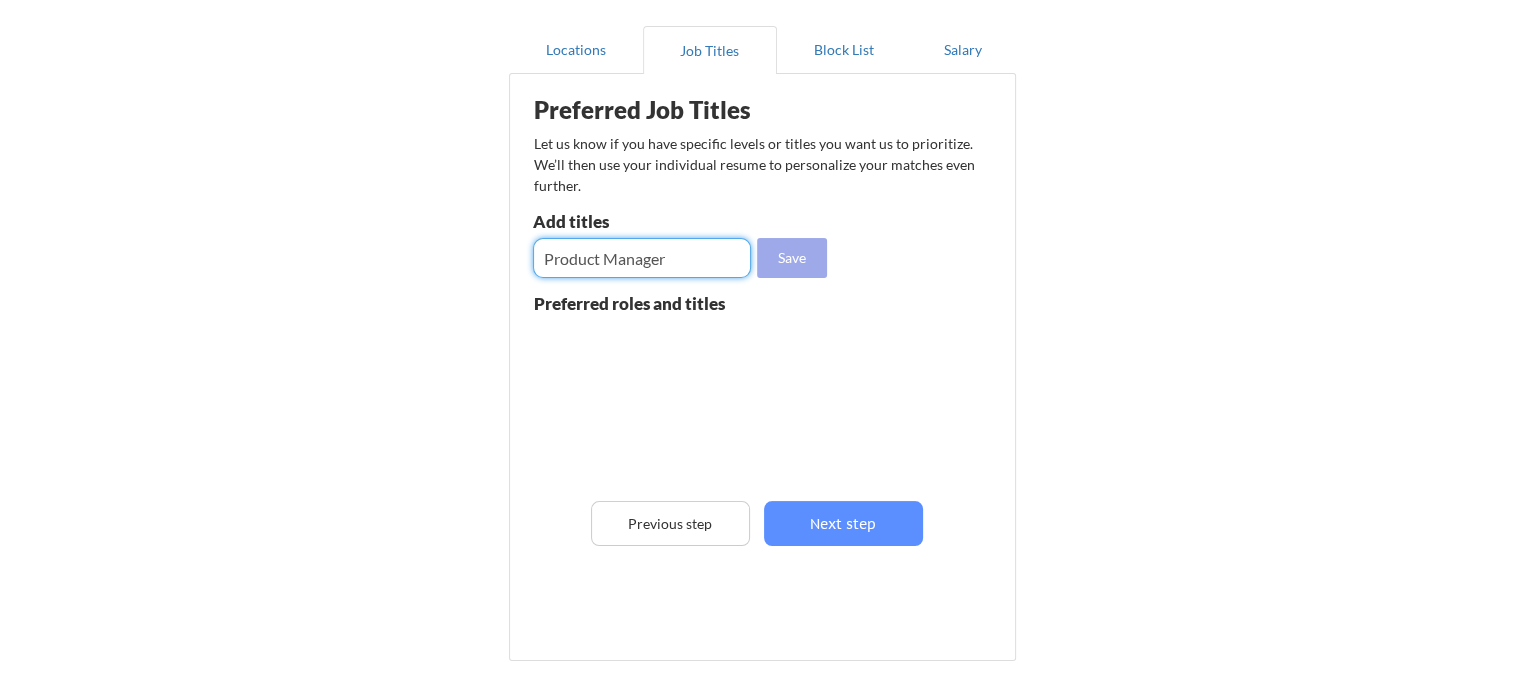 type on "Product Manager" 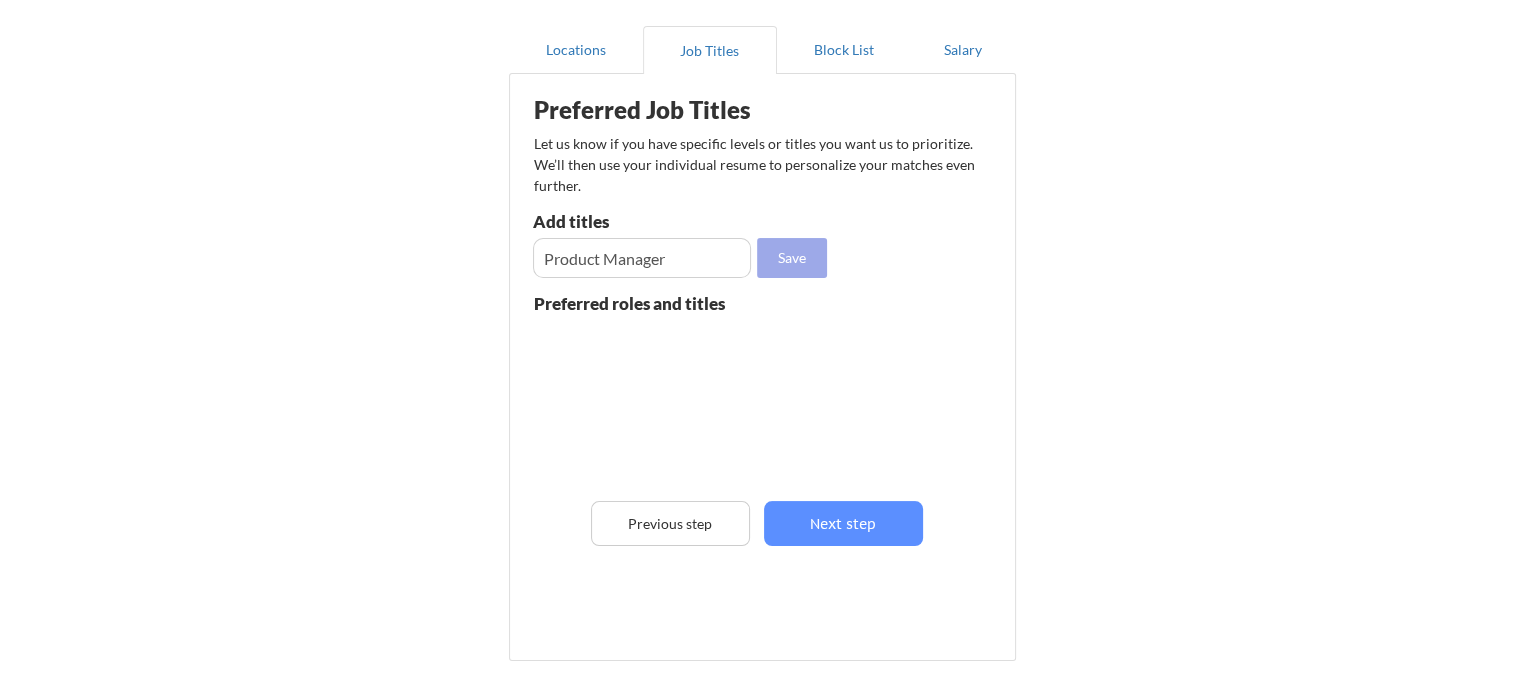type 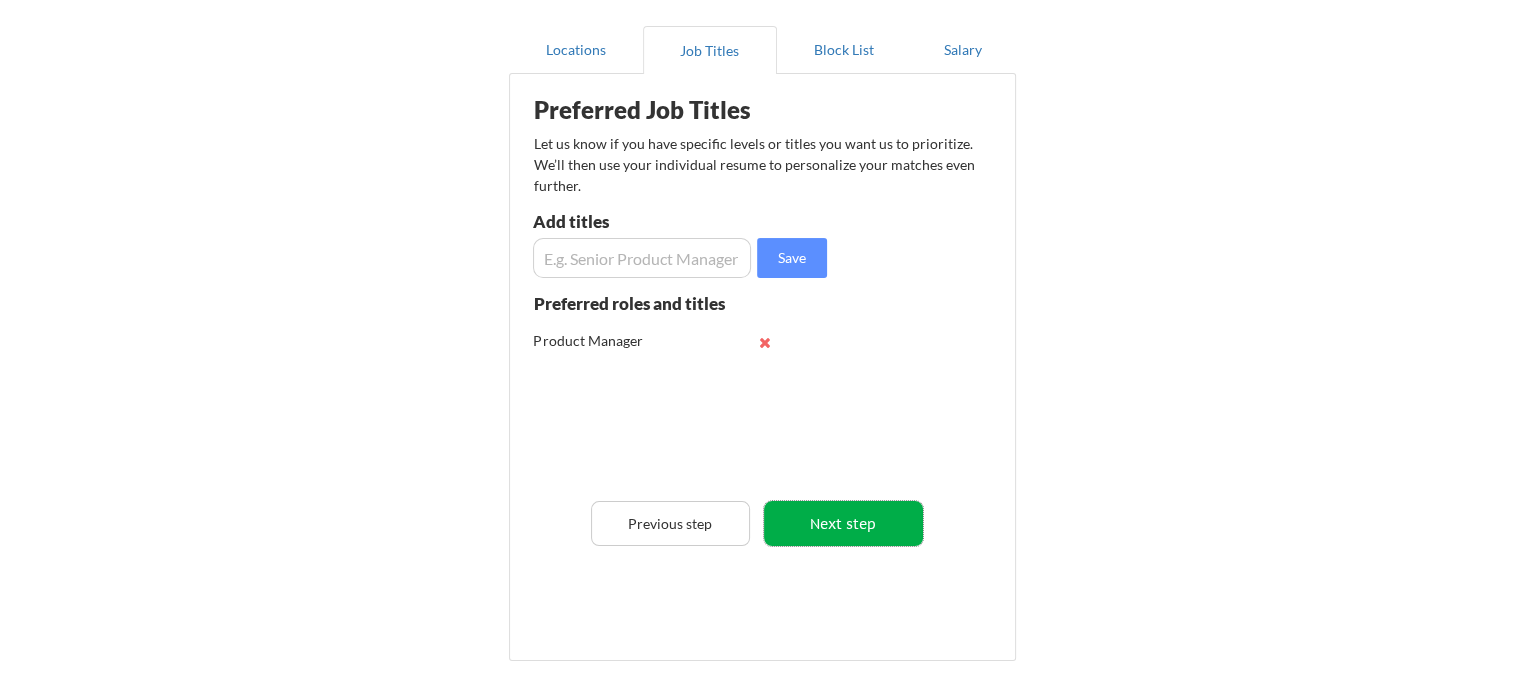 click on "Next step" at bounding box center [843, 523] 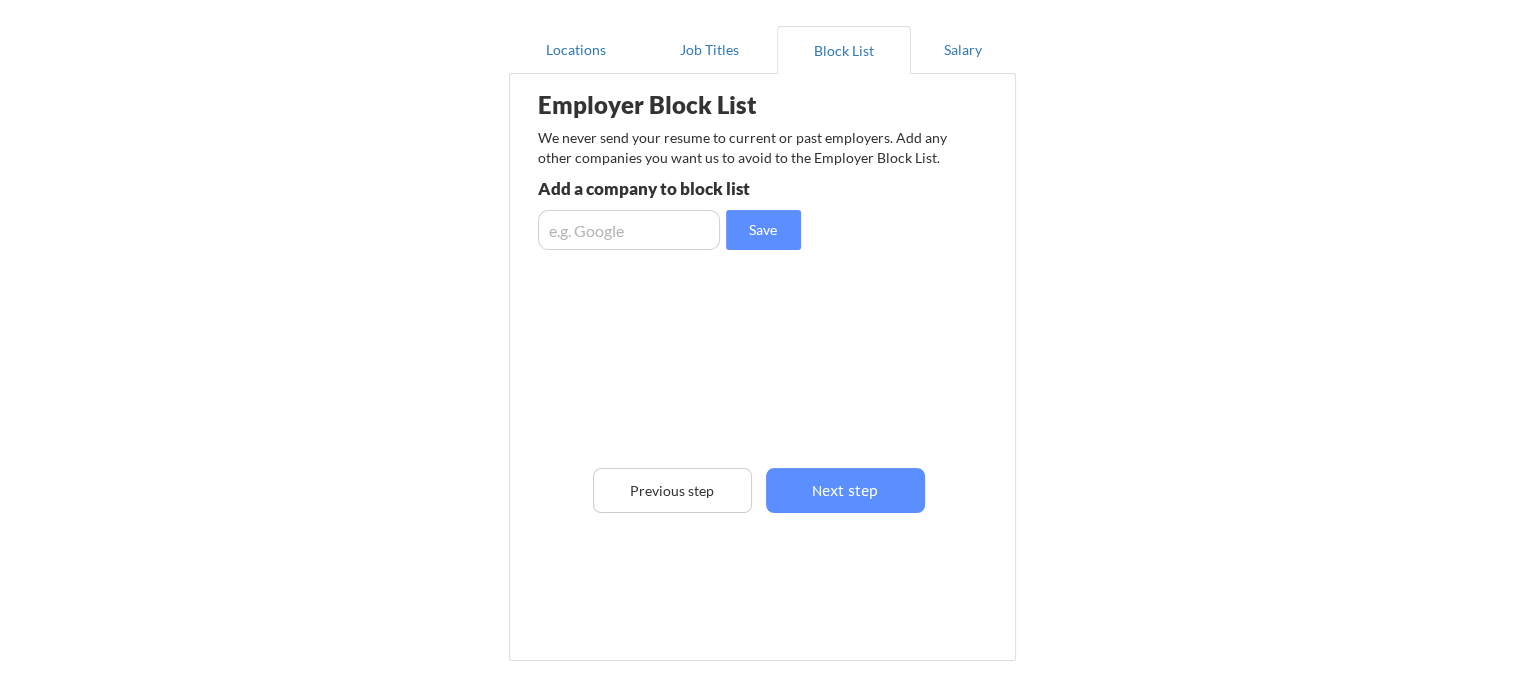 click on "Employer Block List We never send your resume to current or past employers. Add any other companies you want us to avoid to the Employer Block List. Add a company to block list Save Previous step Next step" at bounding box center [762, 337] 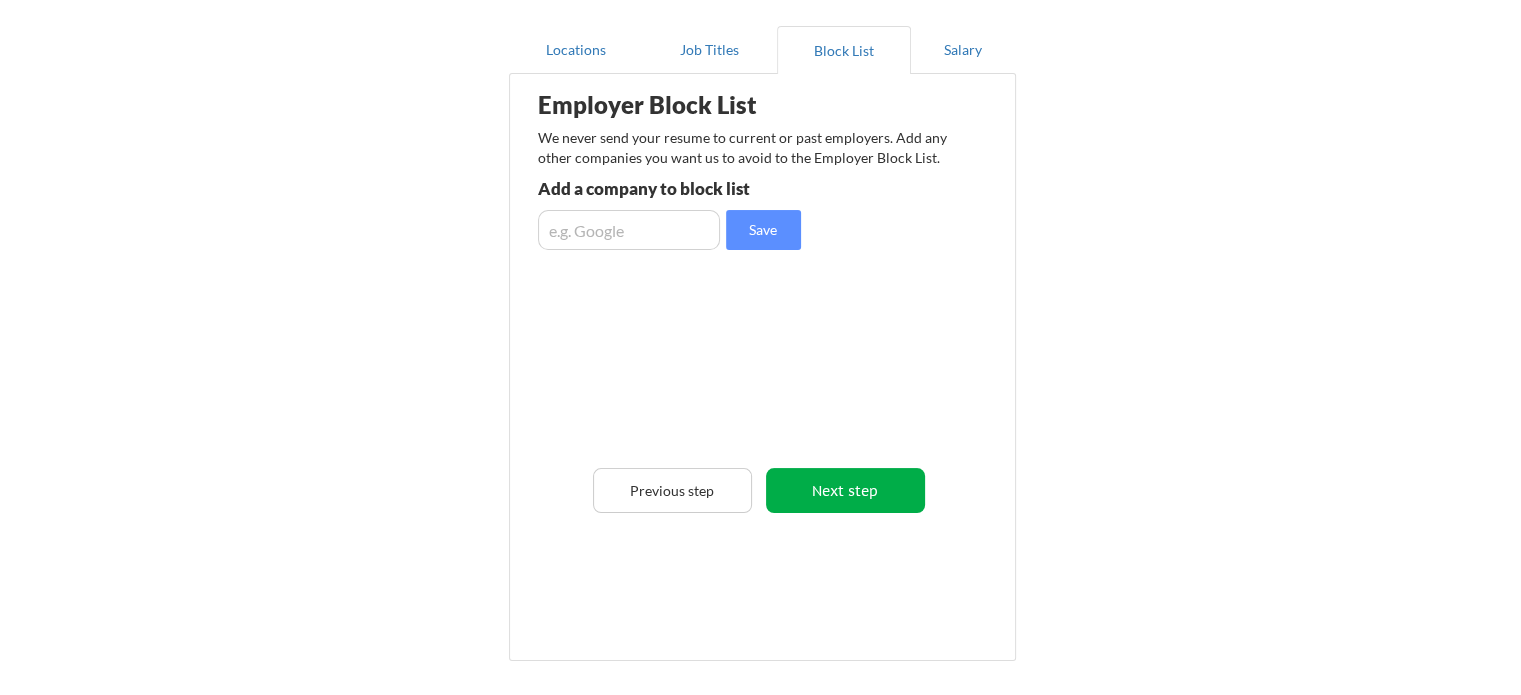 click on "Next step" at bounding box center (845, 490) 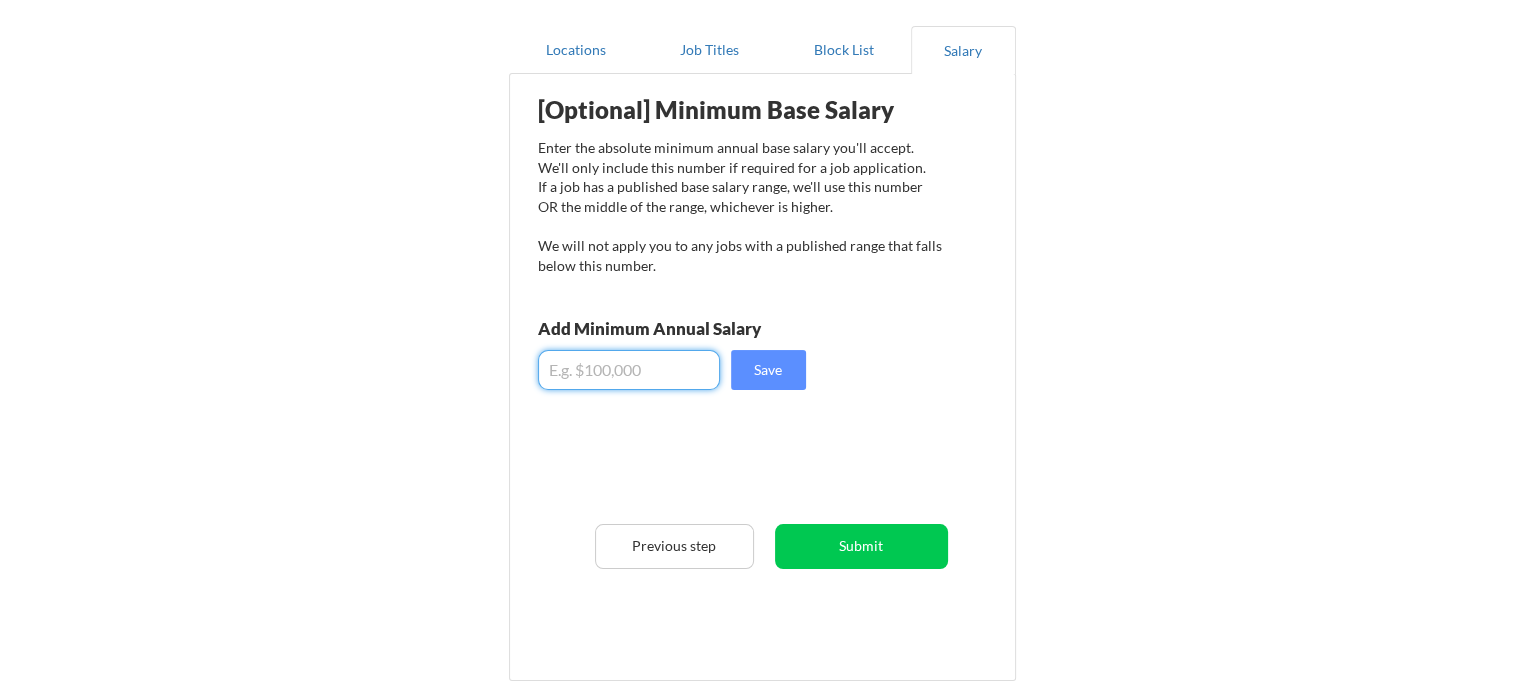 click at bounding box center (629, 370) 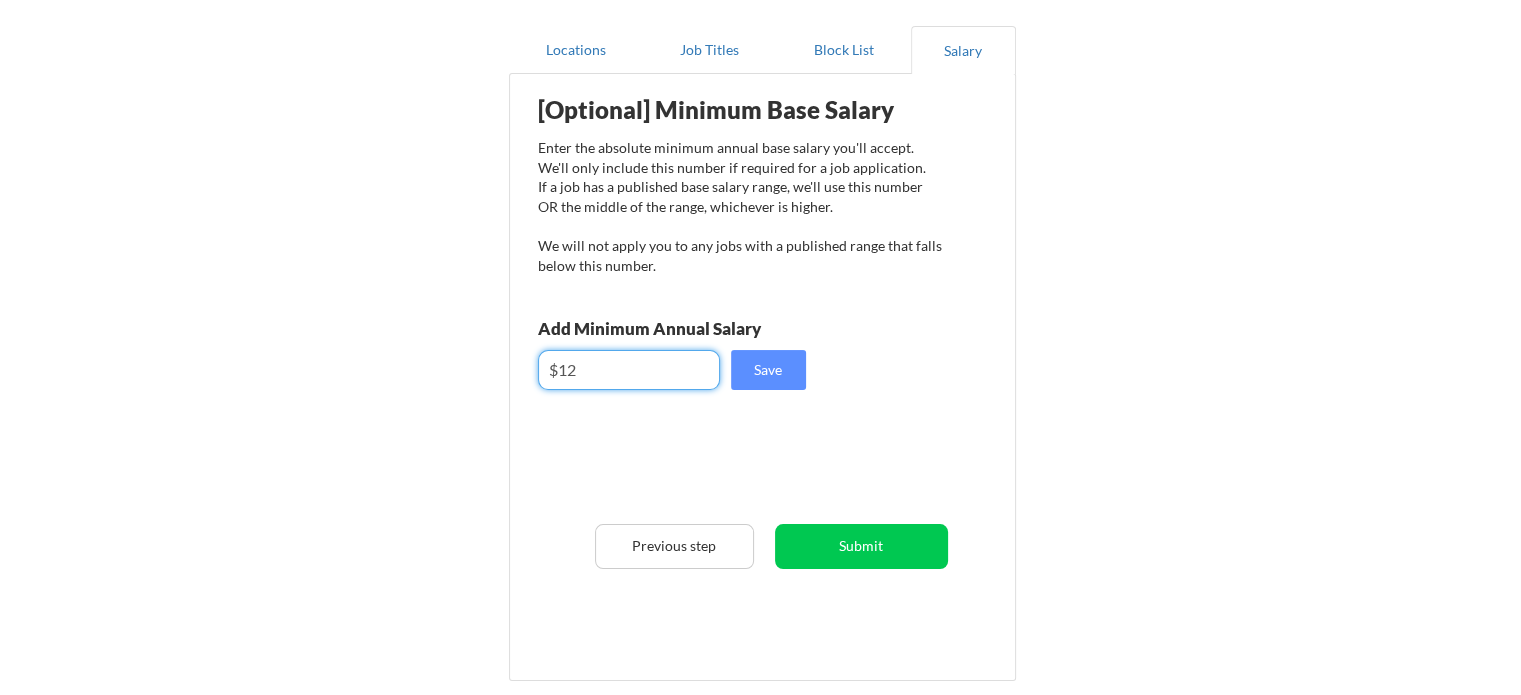 type on "$1" 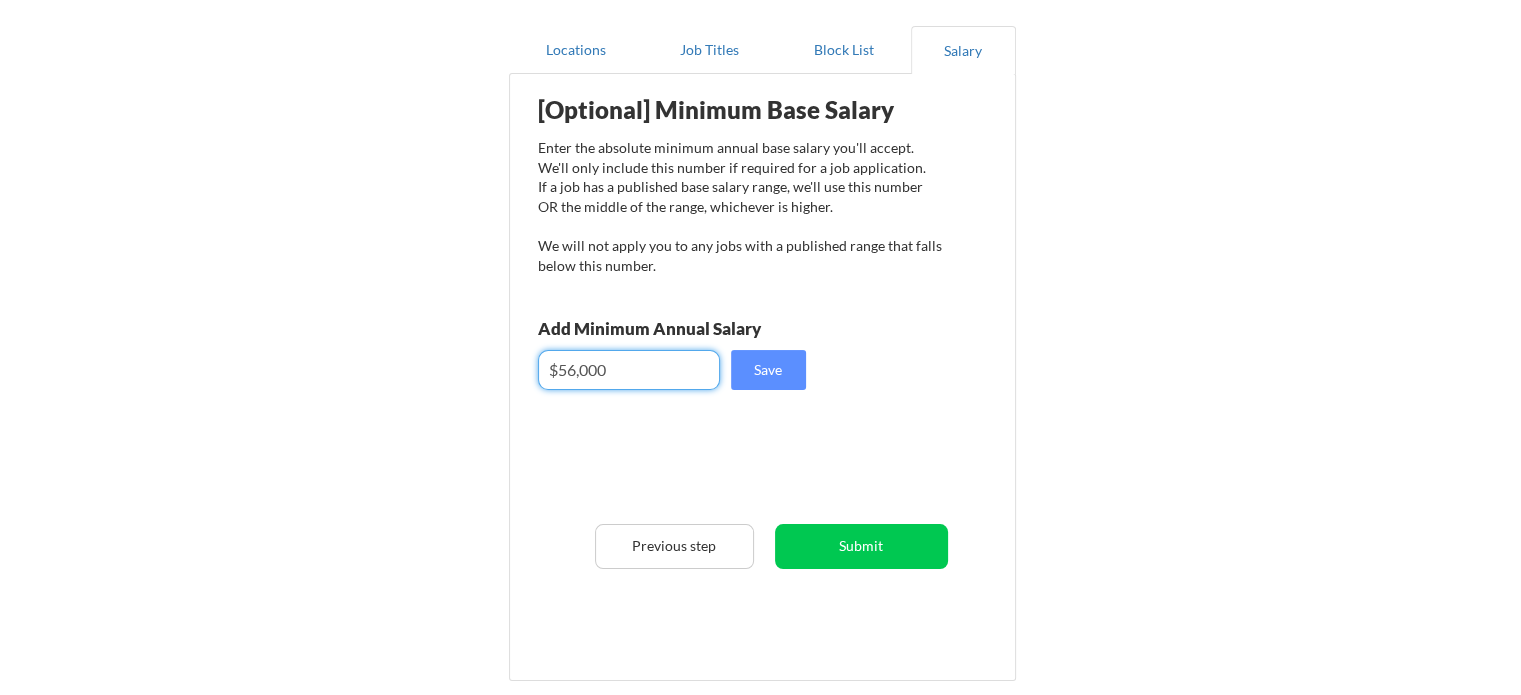 type on "$56,000" 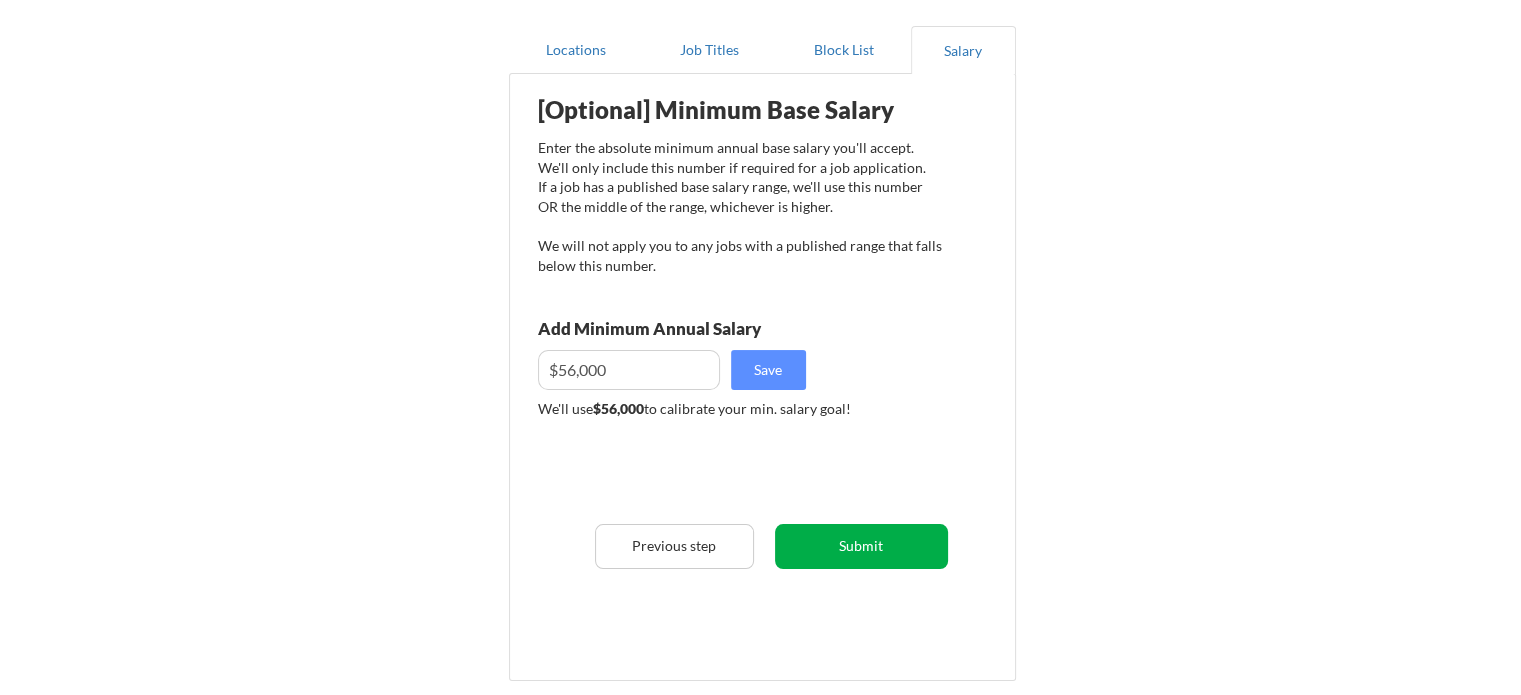 click on "Submit" at bounding box center [861, 546] 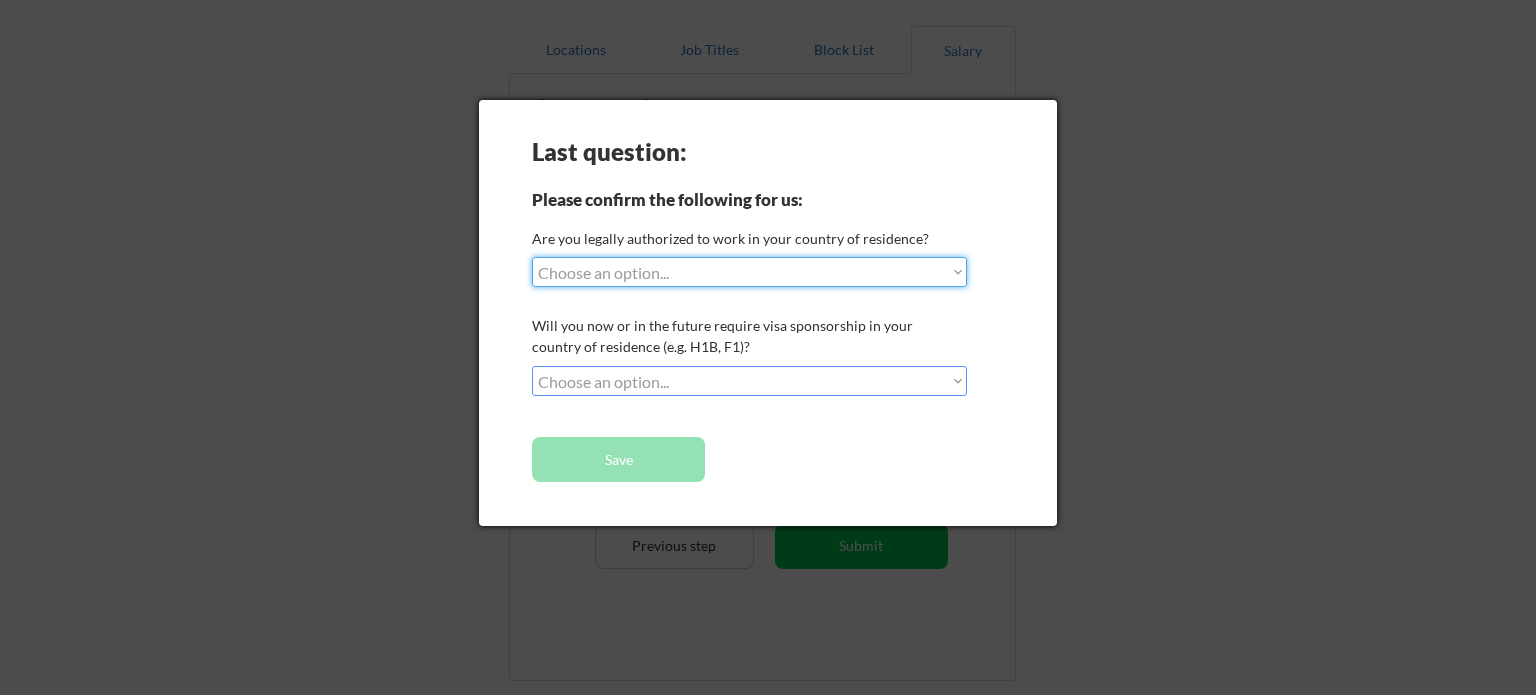 click on "Choose an option... Yes, I am a US Citizen Yes, I am a Canadian Citizen Yes, I am a US Green Card Holder Yes, I am an Other Permanent Resident Yes, I am here on a visa (H1B, OPT, etc.) No, I am not (yet) authorized" at bounding box center (749, 272) 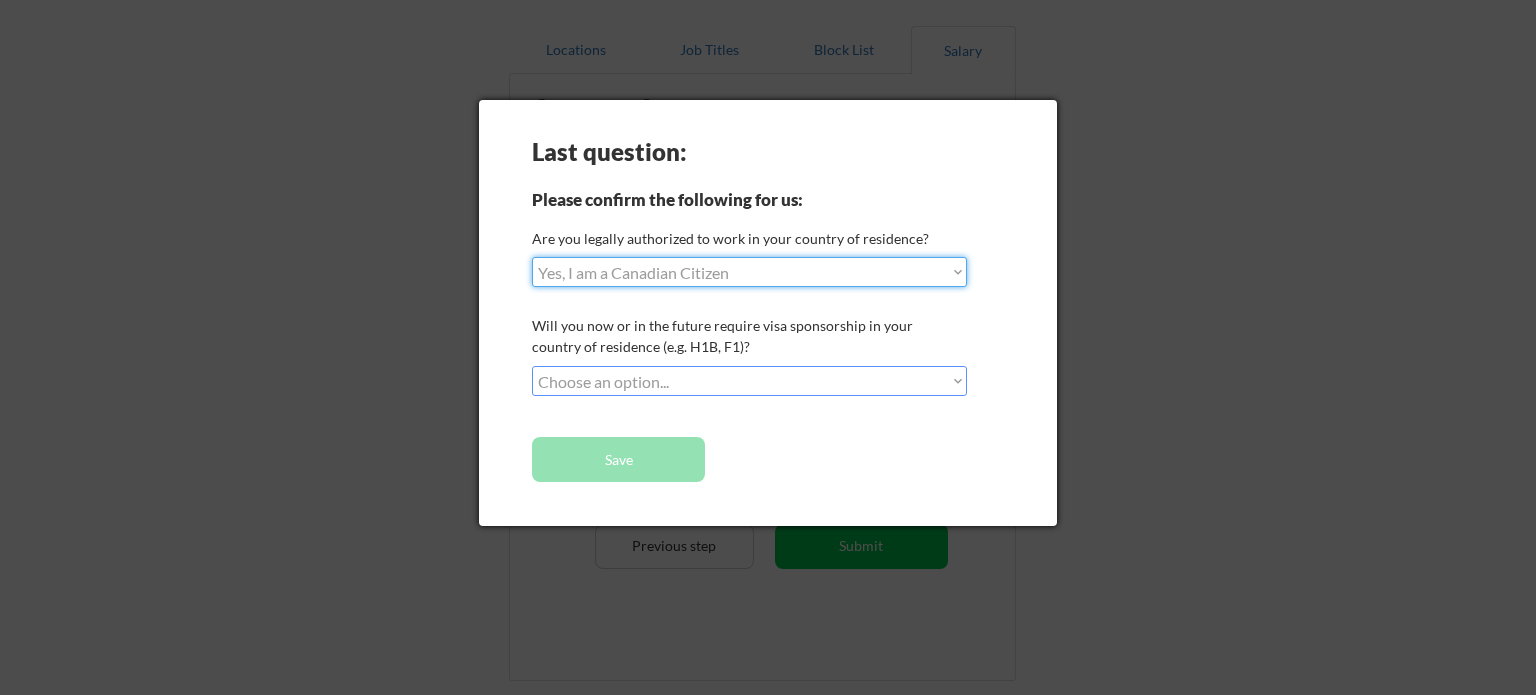 click on "Choose an option... Yes, I am a US Citizen Yes, I am a Canadian Citizen Yes, I am a US Green Card Holder Yes, I am an Other Permanent Resident Yes, I am here on a visa (H1B, OPT, etc.) No, I am not (yet) authorized" at bounding box center (749, 272) 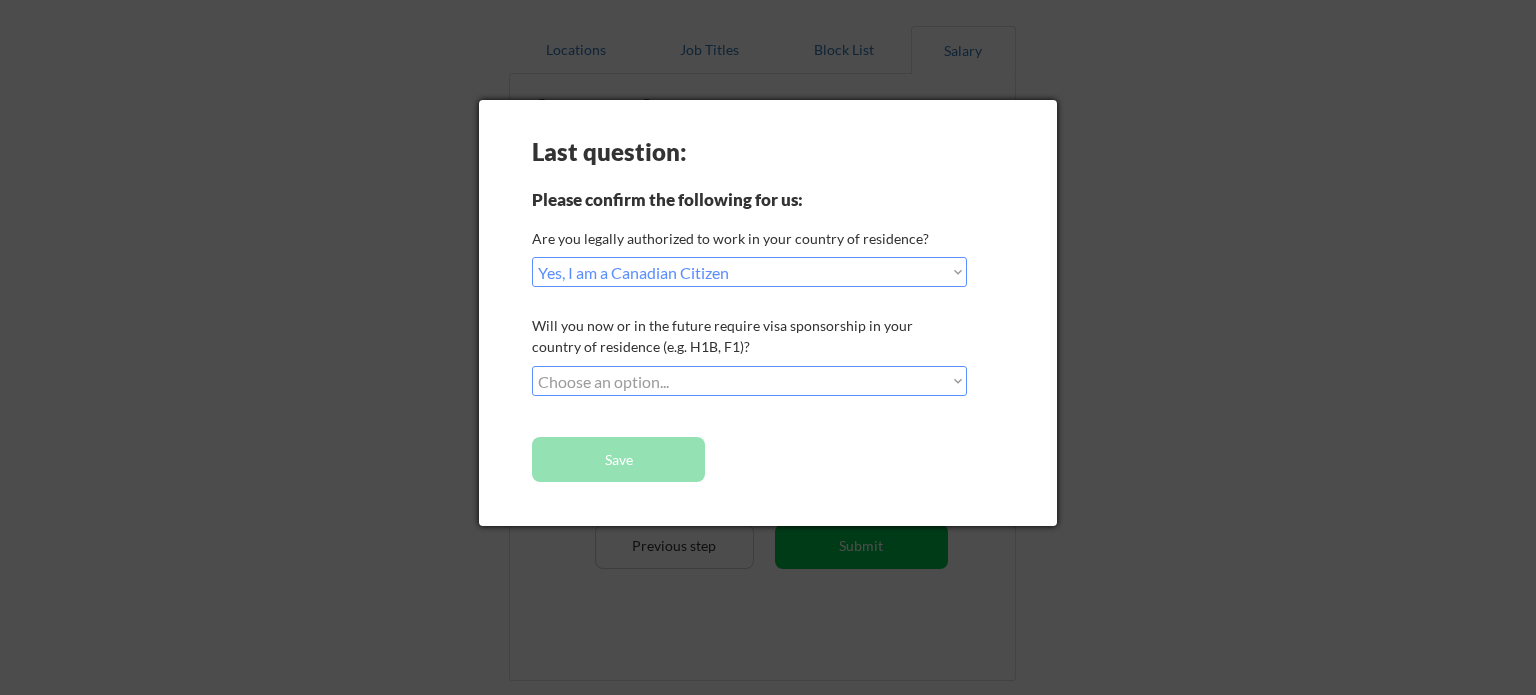 click on "Choose an option... No, I will not need sponsorship Yes, I will need sponsorship" at bounding box center [749, 381] 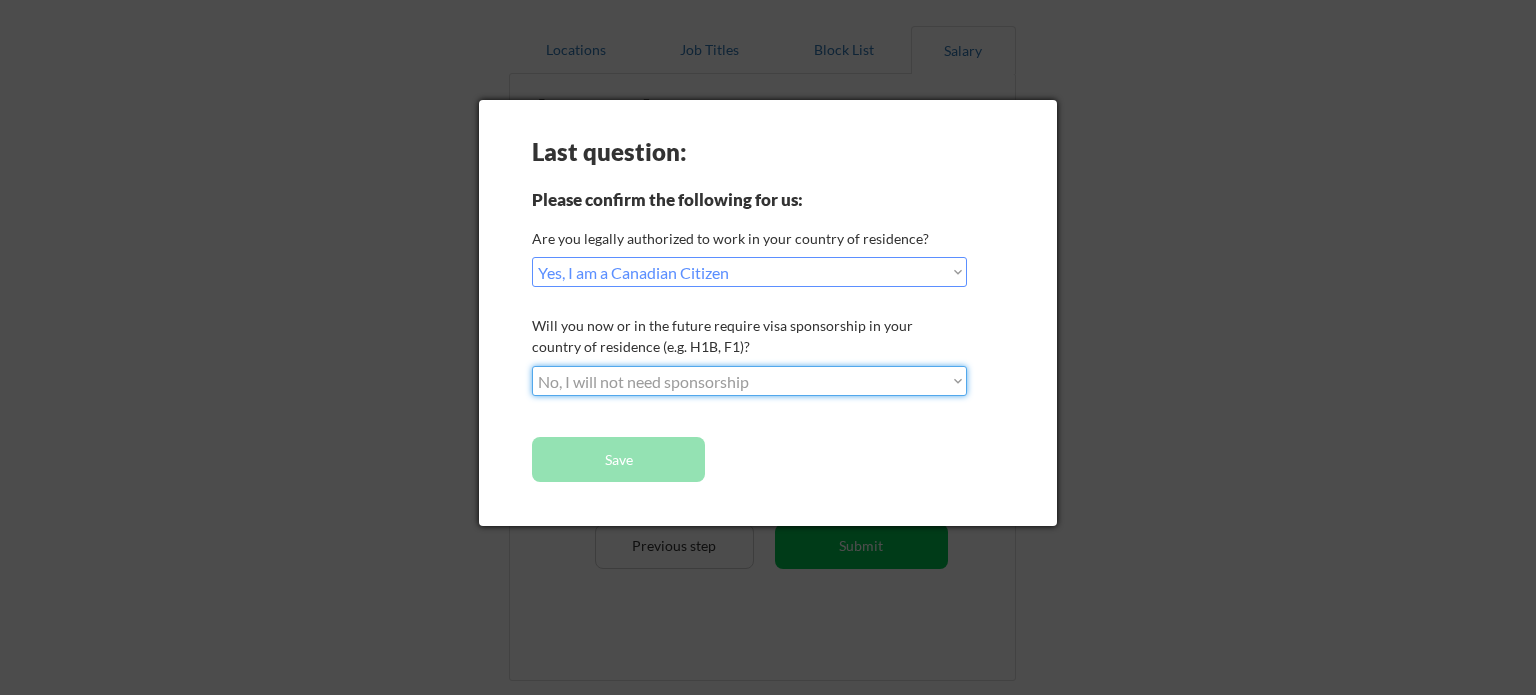 click on "Choose an option... No, I will not need sponsorship Yes, I will need sponsorship" at bounding box center (749, 381) 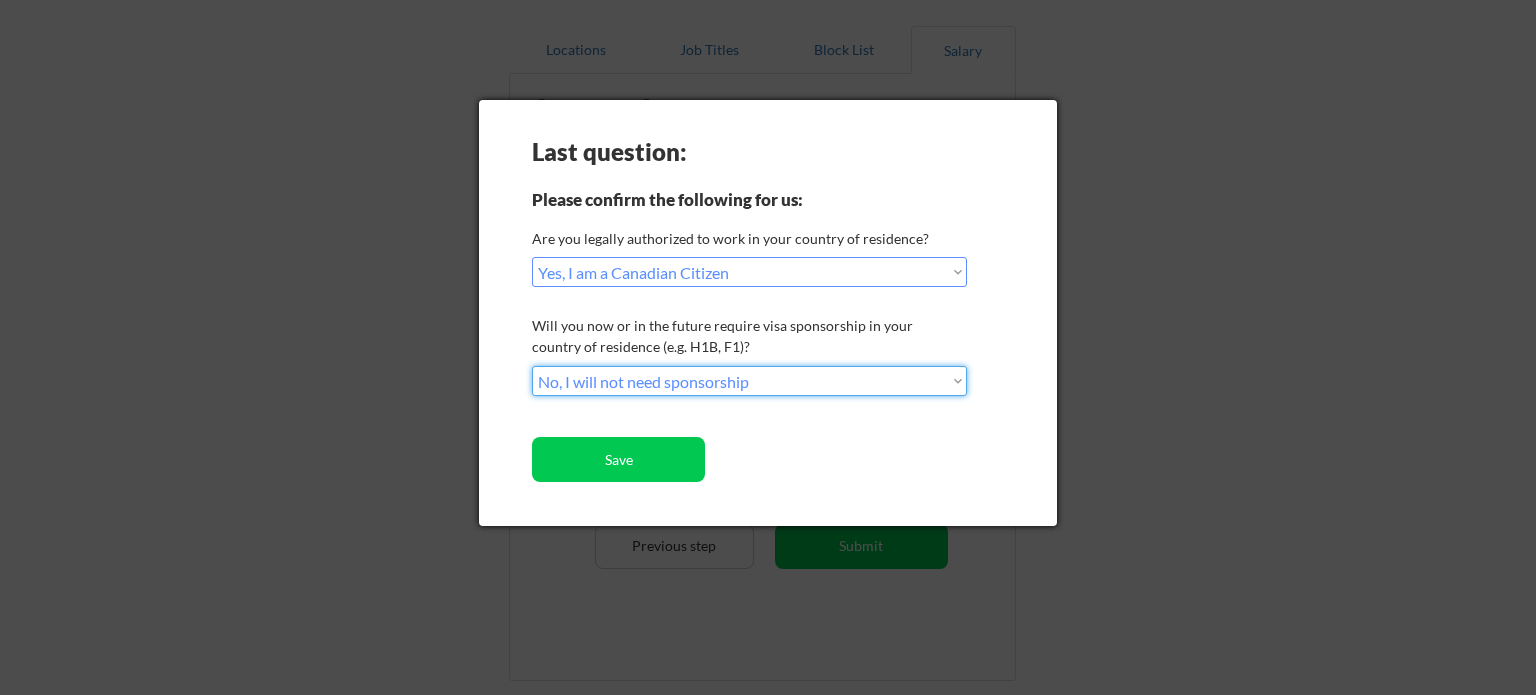 click on "Choose an option... No, I will not need sponsorship Yes, I will need sponsorship" at bounding box center [749, 381] 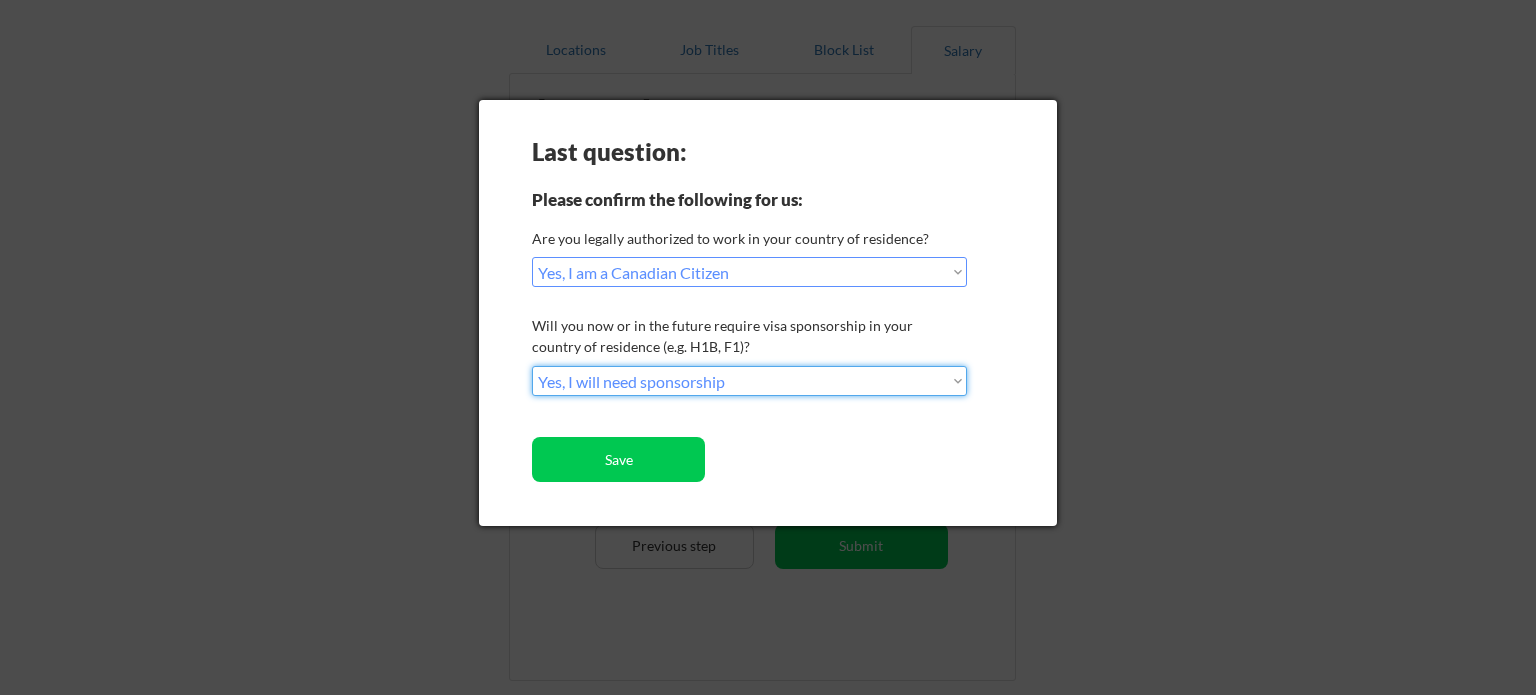 click on "Choose an option... No, I will not need sponsorship Yes, I will need sponsorship" at bounding box center (749, 381) 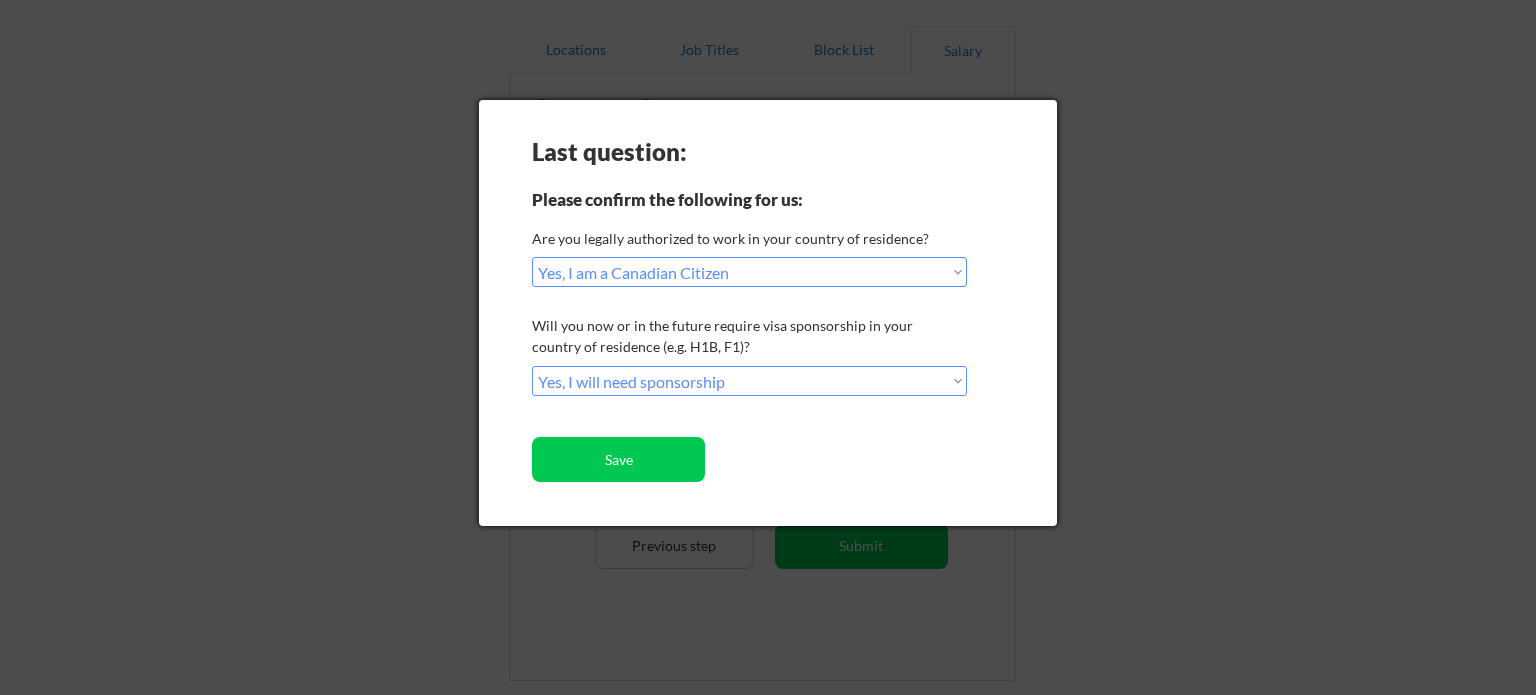 click on "Choose an option... Yes, I am a US Citizen Yes, I am a Canadian Citizen Yes, I am a US Green Card Holder Yes, I am an Other Permanent Resident Yes, I am here on a visa (H1B, OPT, etc.) No, I am not (yet) authorized" at bounding box center (749, 272) 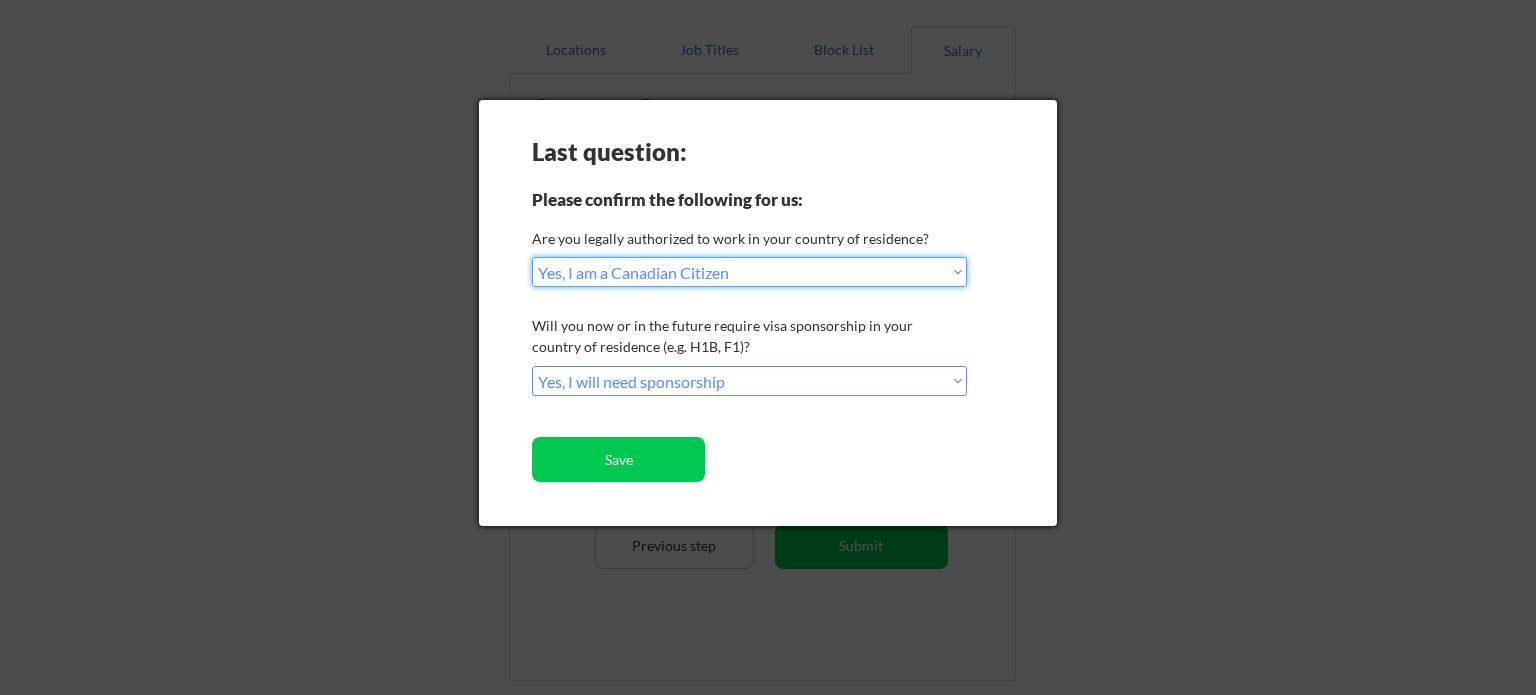 select on ""no__i_am_not__yet__authorized"" 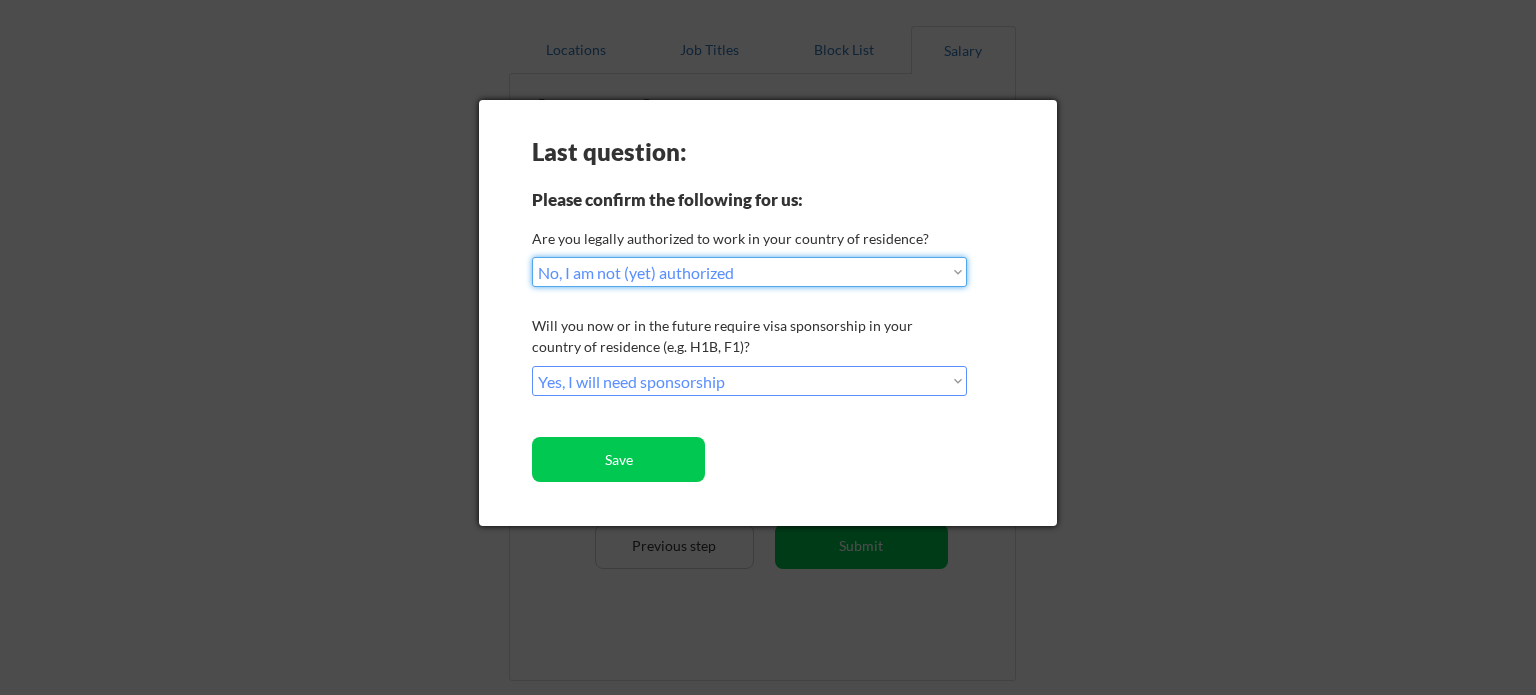 click on "Choose an option... Yes, I am a US Citizen Yes, I am a Canadian Citizen Yes, I am a US Green Card Holder Yes, I am an Other Permanent Resident Yes, I am here on a visa (H1B, OPT, etc.) No, I am not (yet) authorized" at bounding box center [749, 272] 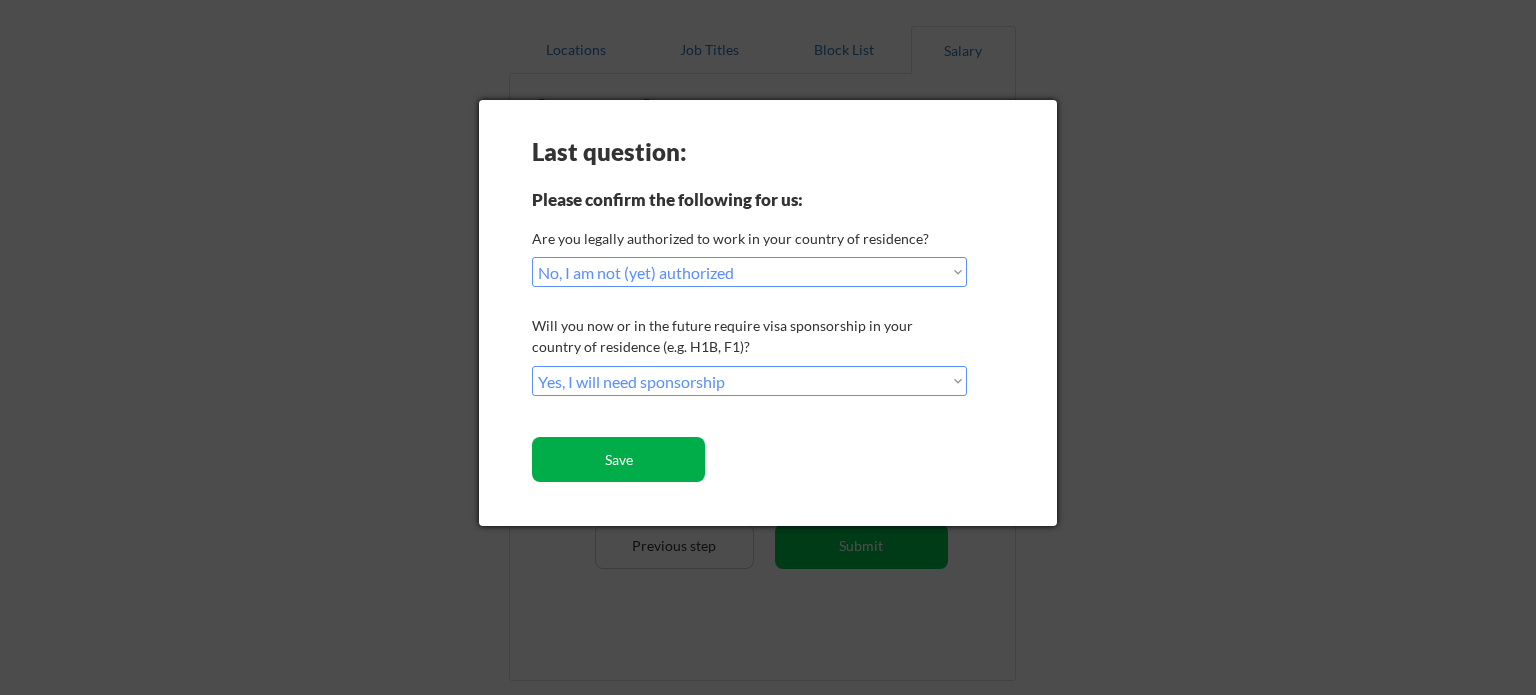 click on "Save" at bounding box center [618, 459] 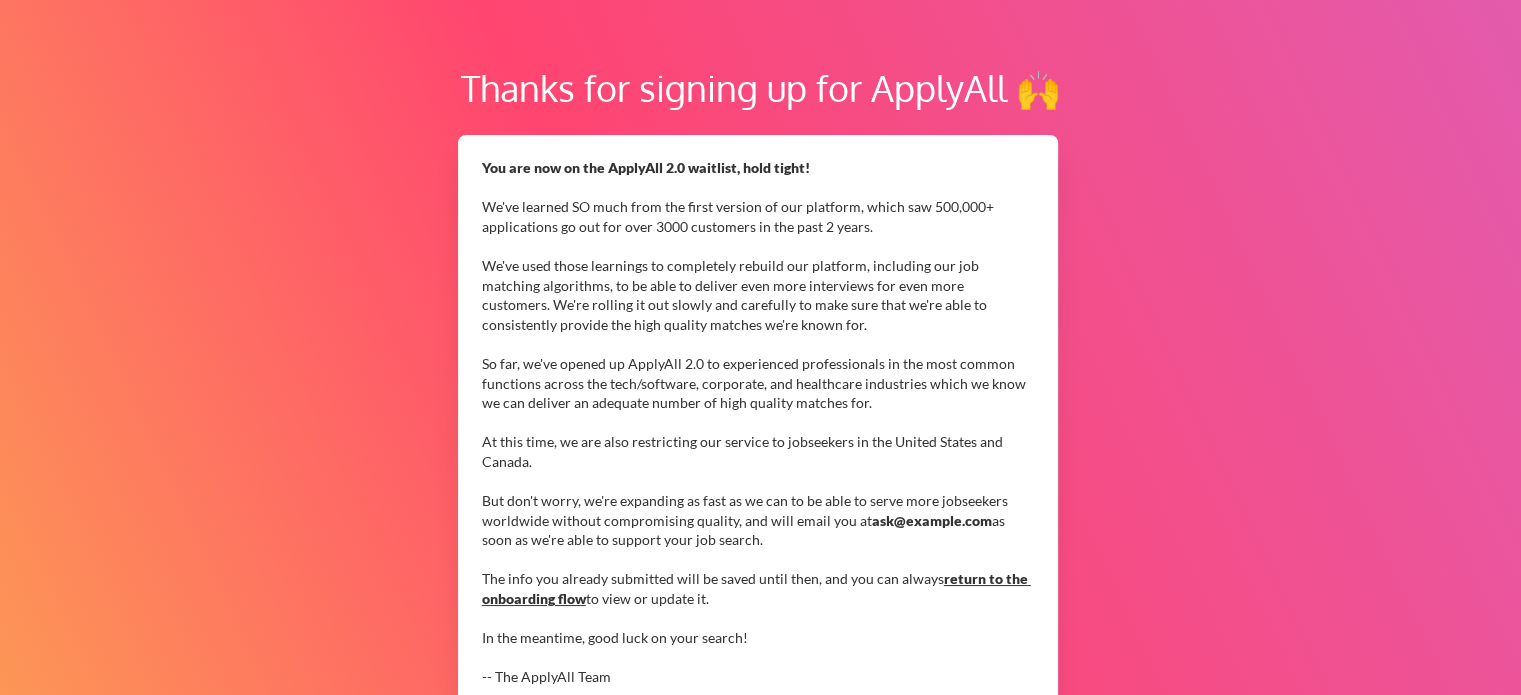scroll, scrollTop: 94, scrollLeft: 0, axis: vertical 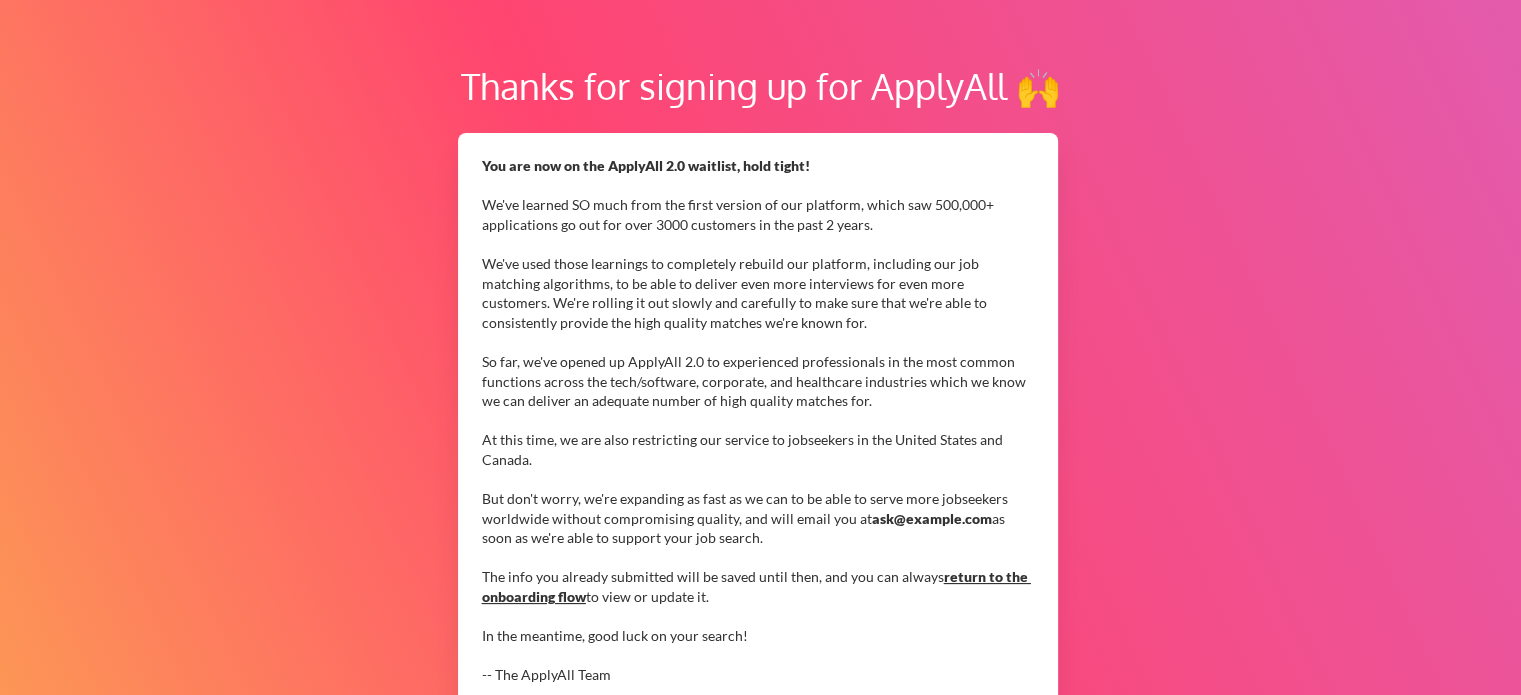 click on "return to the onboarding flow" at bounding box center (756, 586) 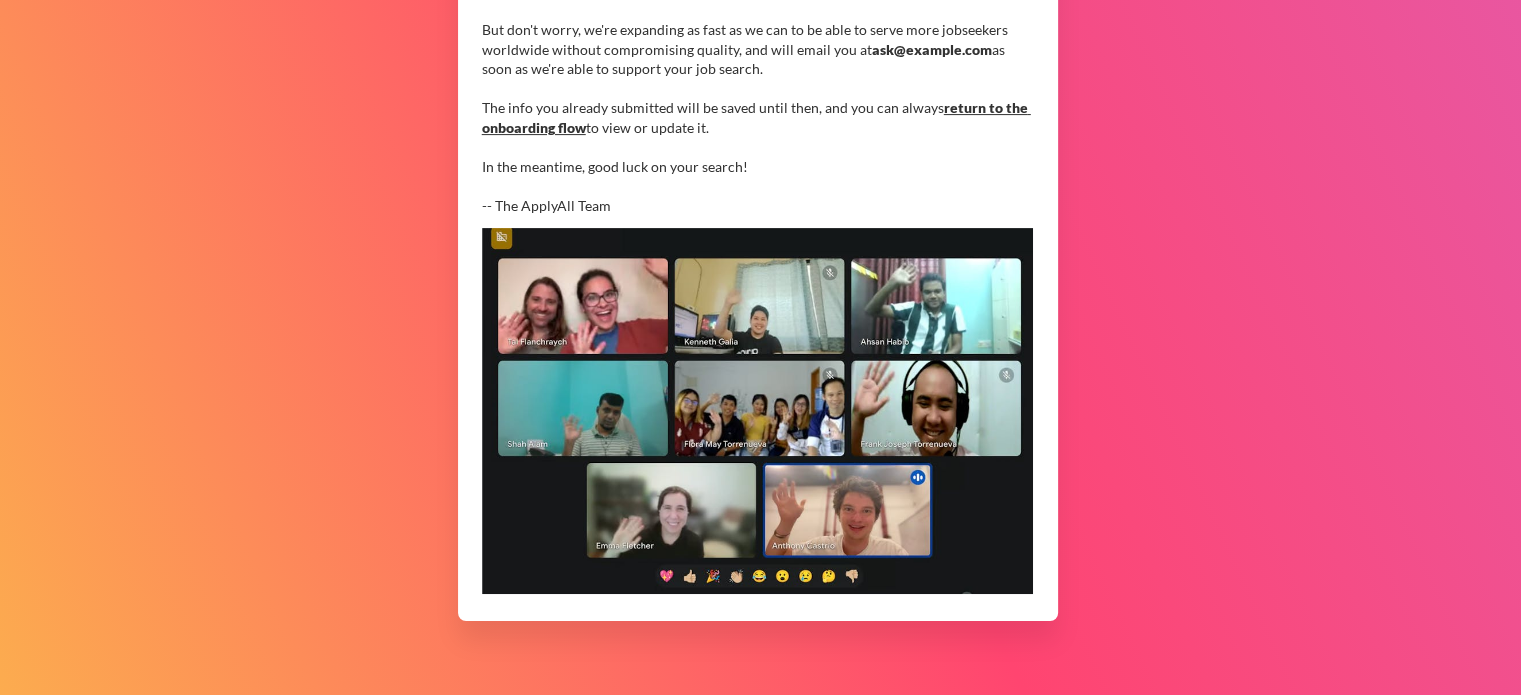 scroll, scrollTop: 562, scrollLeft: 0, axis: vertical 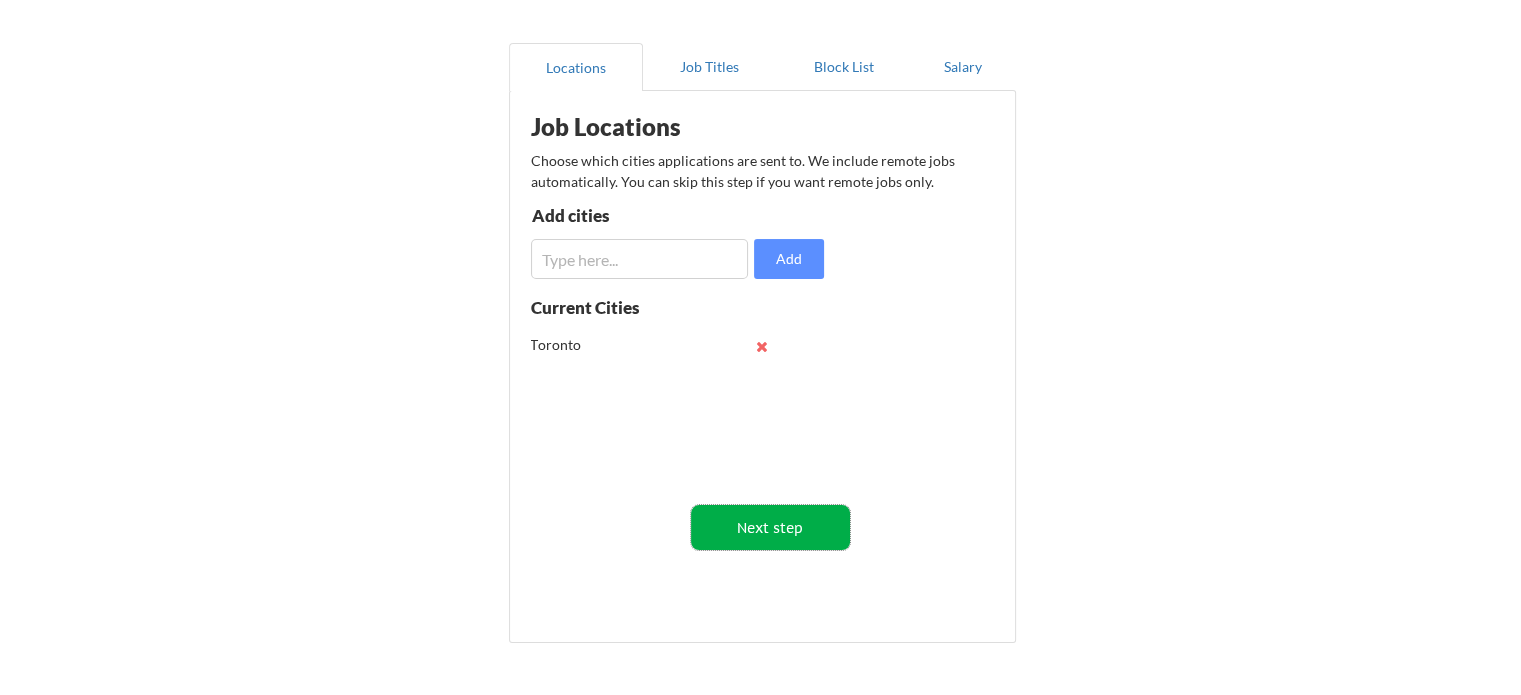 click on "Next step" at bounding box center [770, 527] 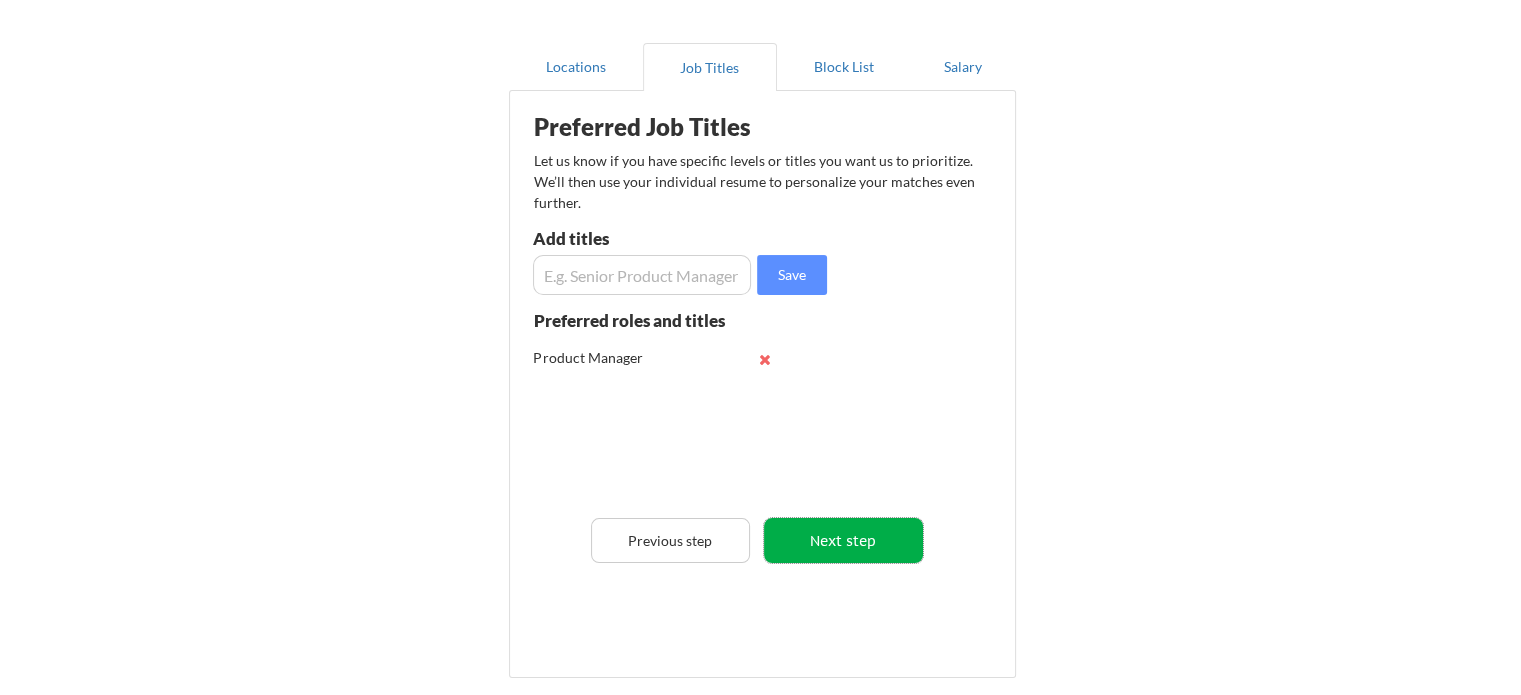 click on "Next step" at bounding box center [843, 540] 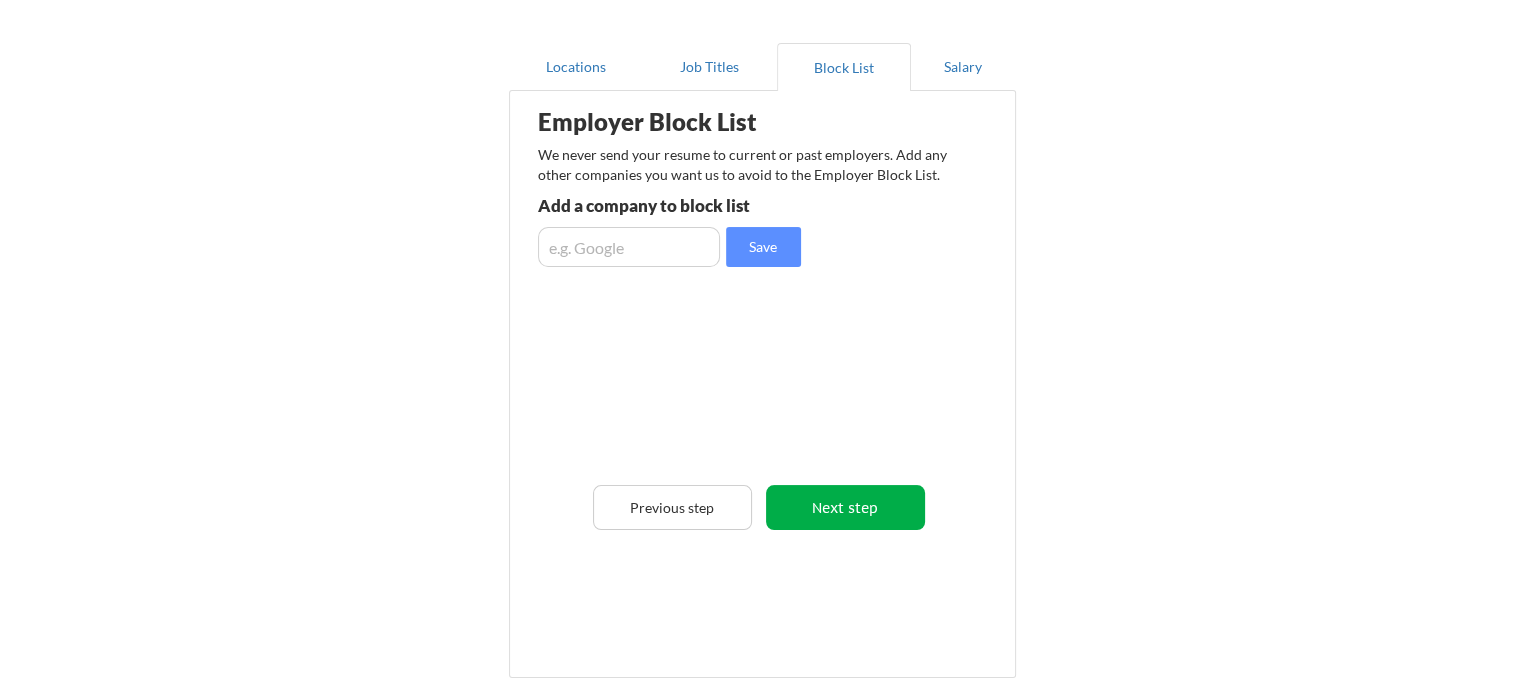 click on "Next step" at bounding box center (845, 507) 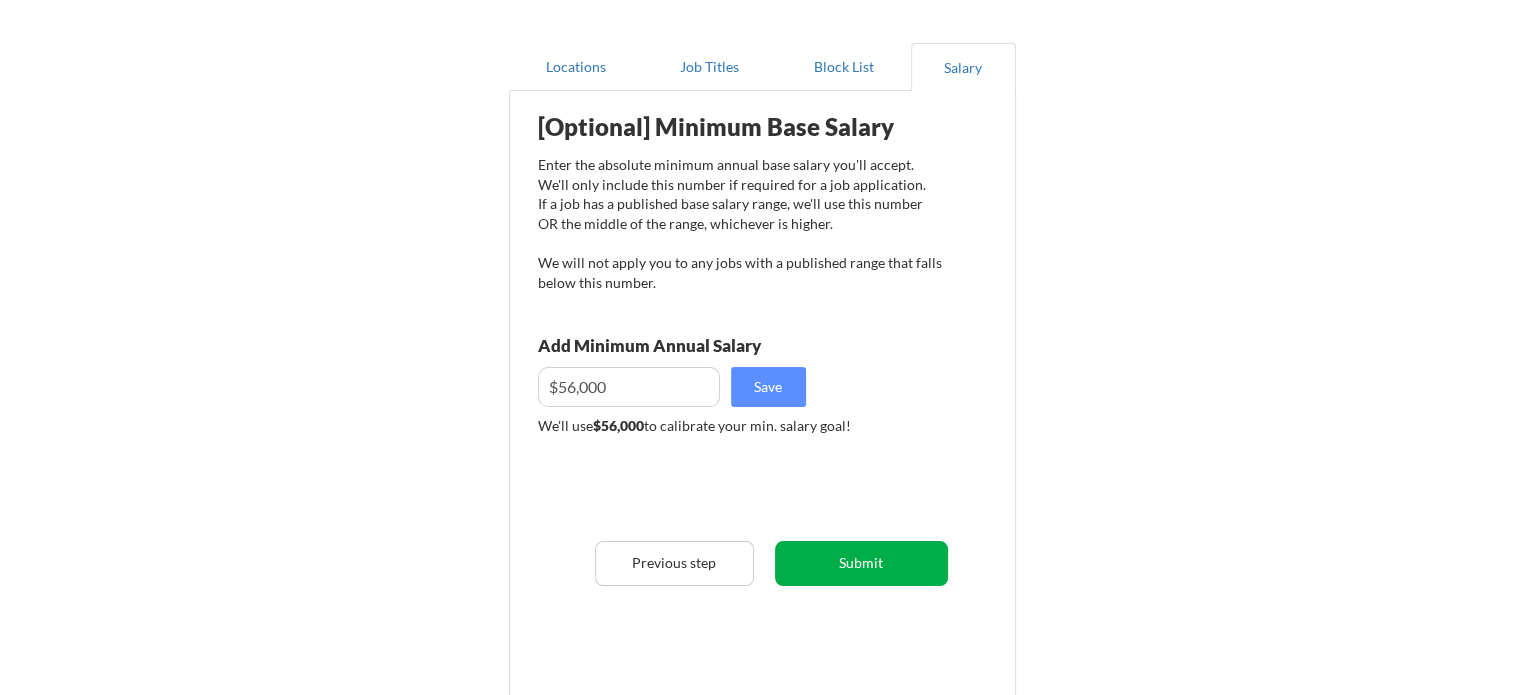 click on "Submit" at bounding box center (861, 563) 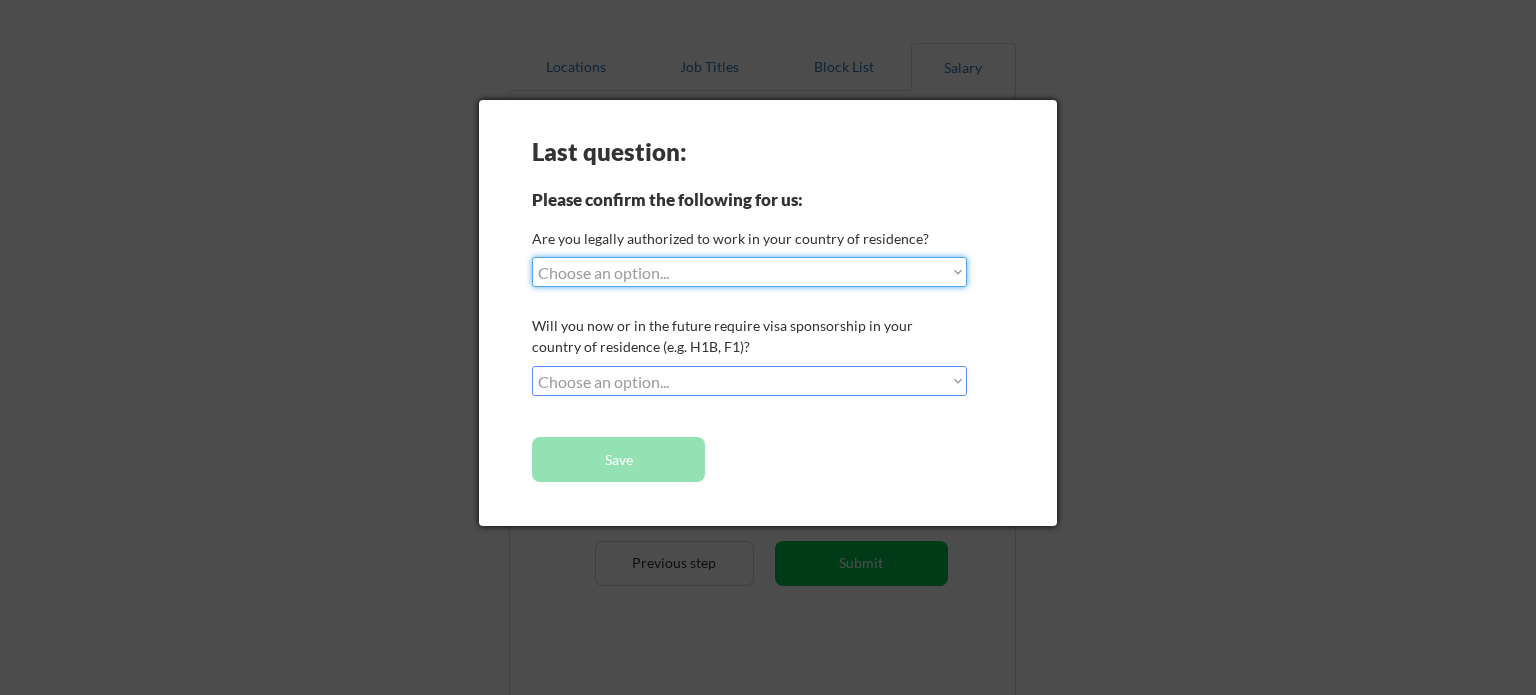 click on "Choose an option... Yes, I am a US Citizen Yes, I am a Canadian Citizen Yes, I am a US Green Card Holder Yes, I am an Other Permanent Resident Yes, I am here on a visa (H1B, OPT, etc.) No, I am not (yet) authorized" at bounding box center (749, 272) 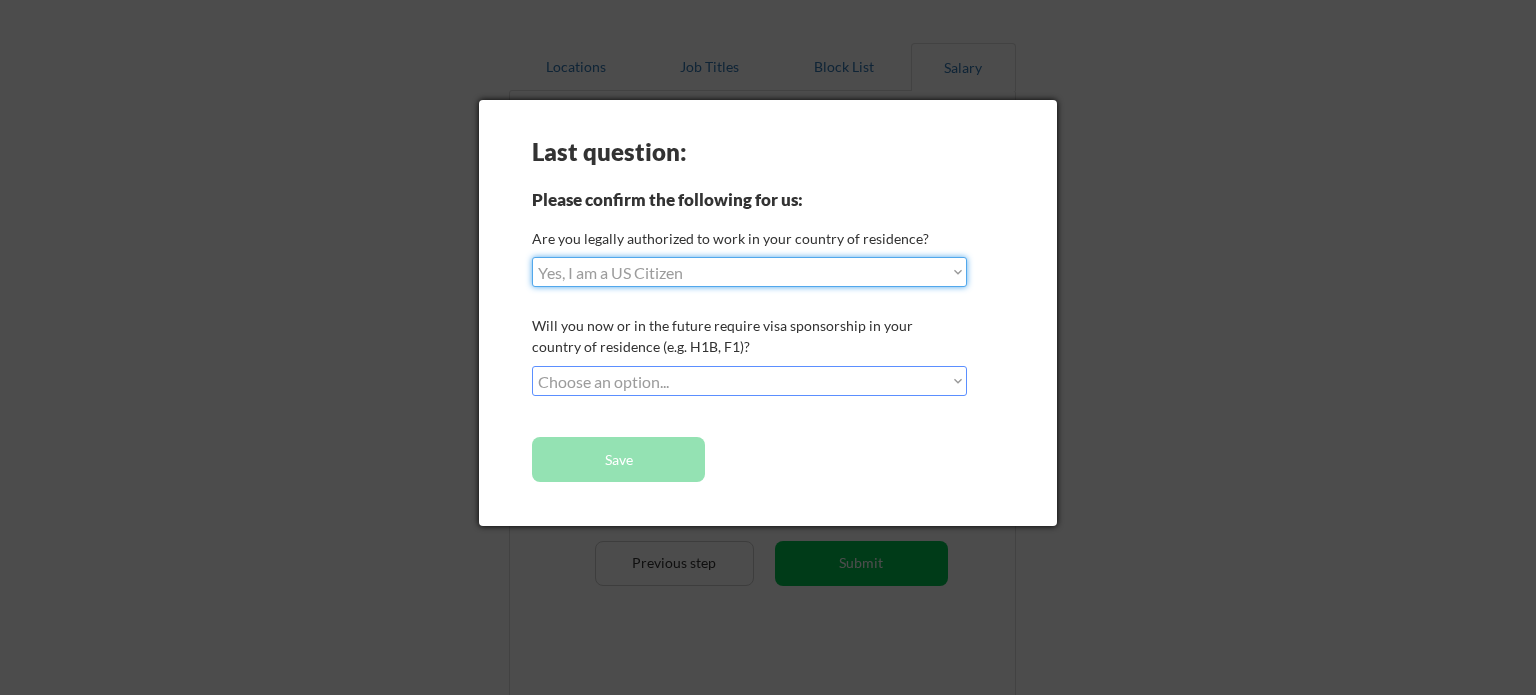 click on "Choose an option... Yes, I am a US Citizen Yes, I am a Canadian Citizen Yes, I am a US Green Card Holder Yes, I am an Other Permanent Resident Yes, I am here on a visa (H1B, OPT, etc.) No, I am not (yet) authorized" at bounding box center [749, 272] 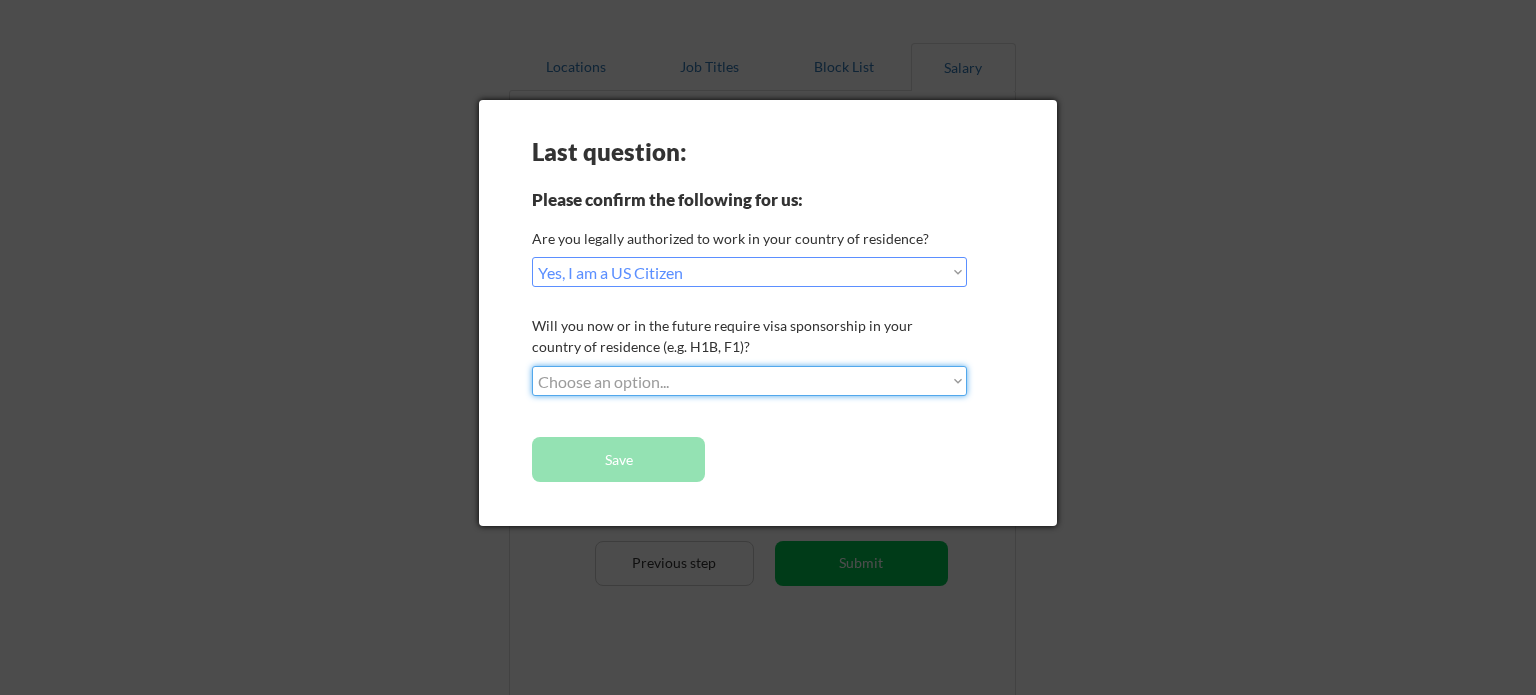 click on "Choose an option... No, I will not need sponsorship Yes, I will need sponsorship" at bounding box center (749, 381) 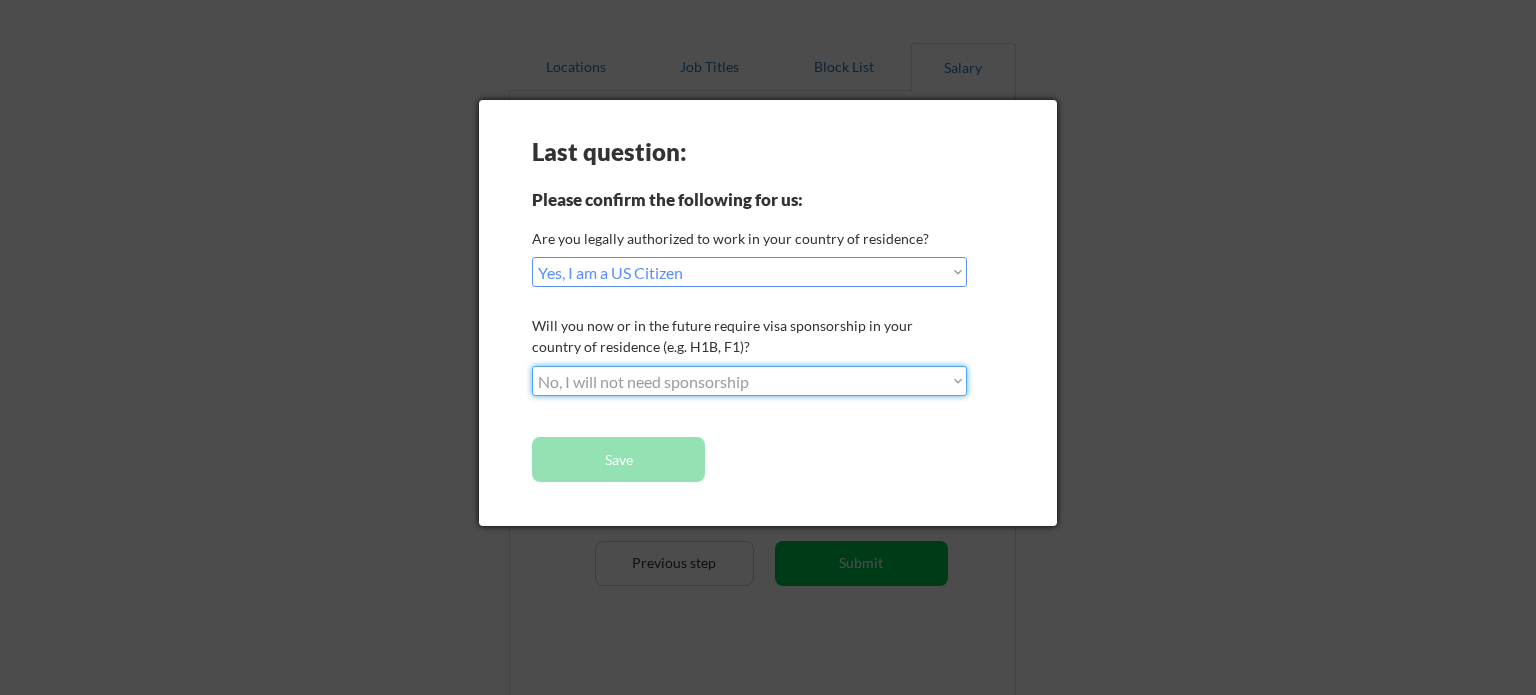 click on "Choose an option... No, I will not need sponsorship Yes, I will need sponsorship" at bounding box center (749, 381) 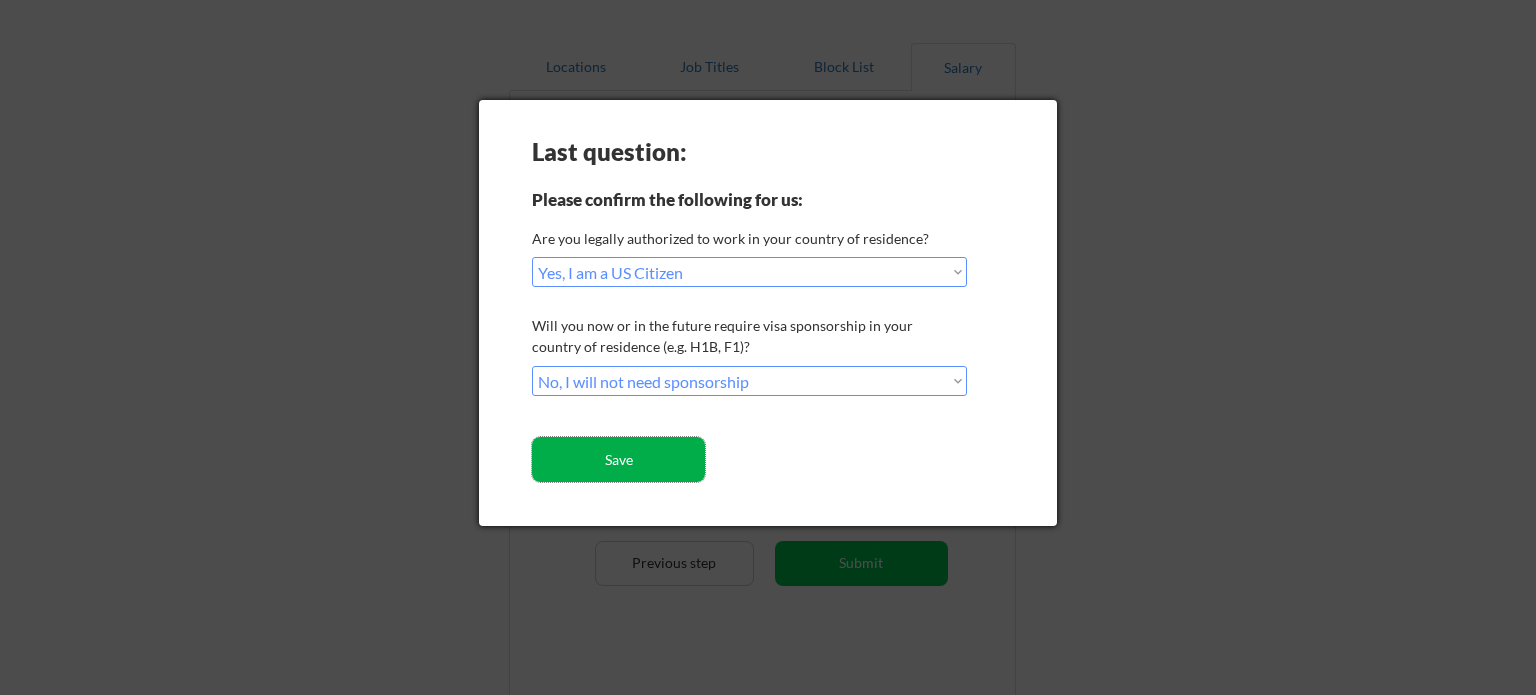 click on "Save" at bounding box center (618, 459) 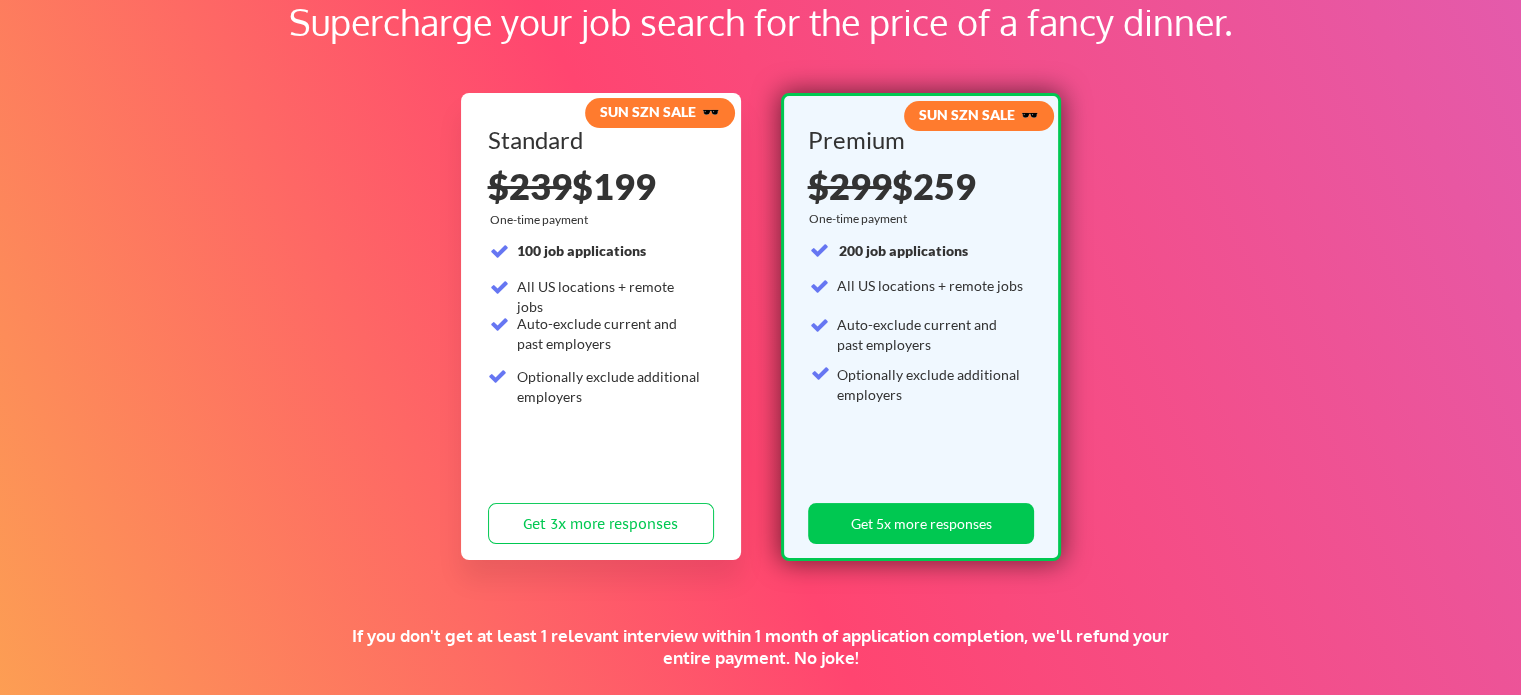 scroll, scrollTop: 148, scrollLeft: 0, axis: vertical 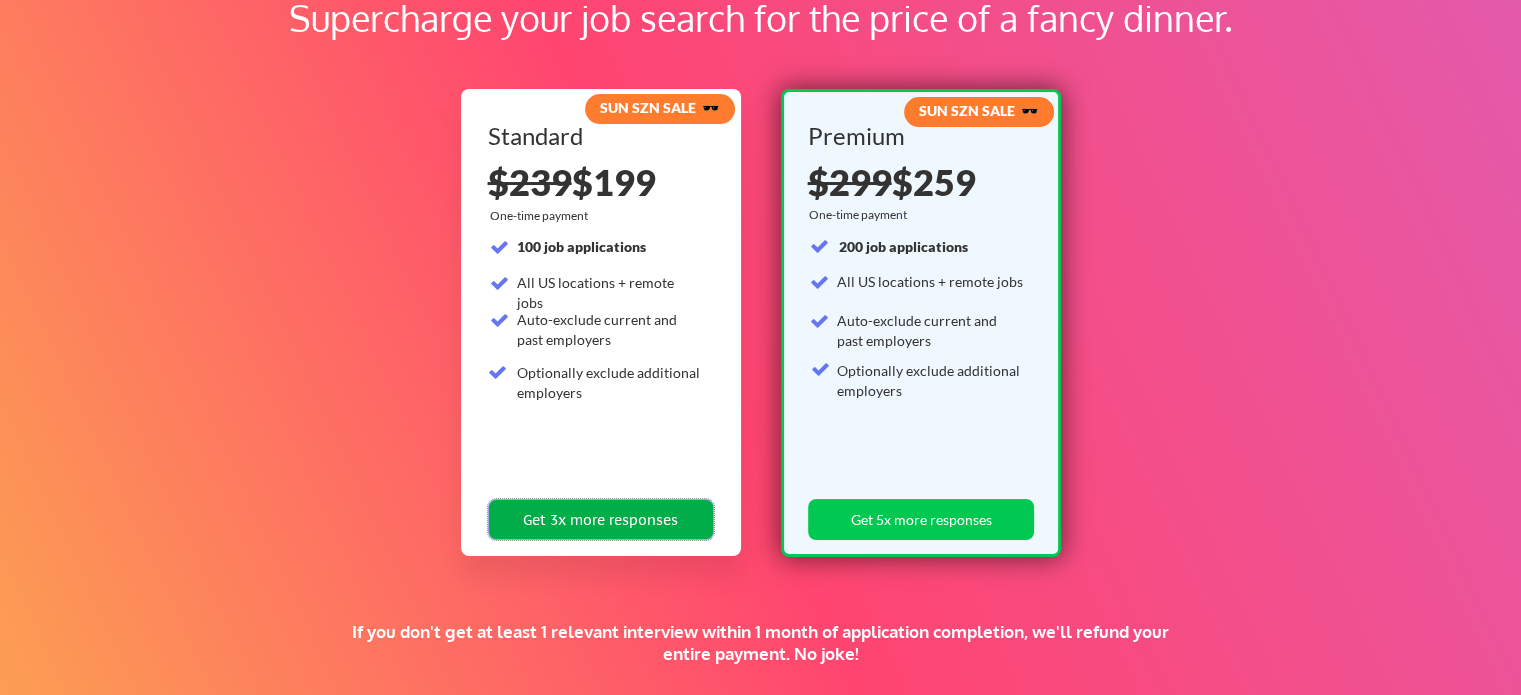 click on "Get 3x more responses" at bounding box center [601, 519] 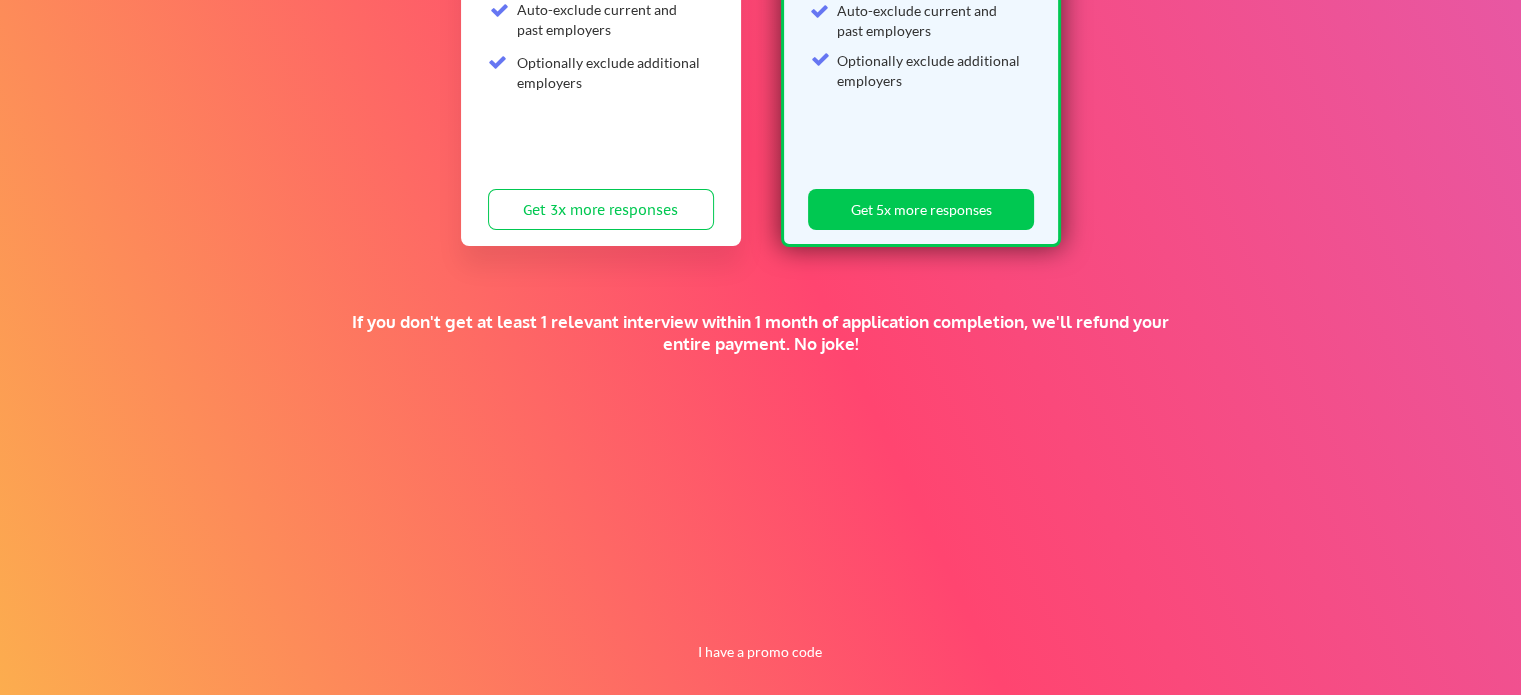 scroll, scrollTop: 477, scrollLeft: 0, axis: vertical 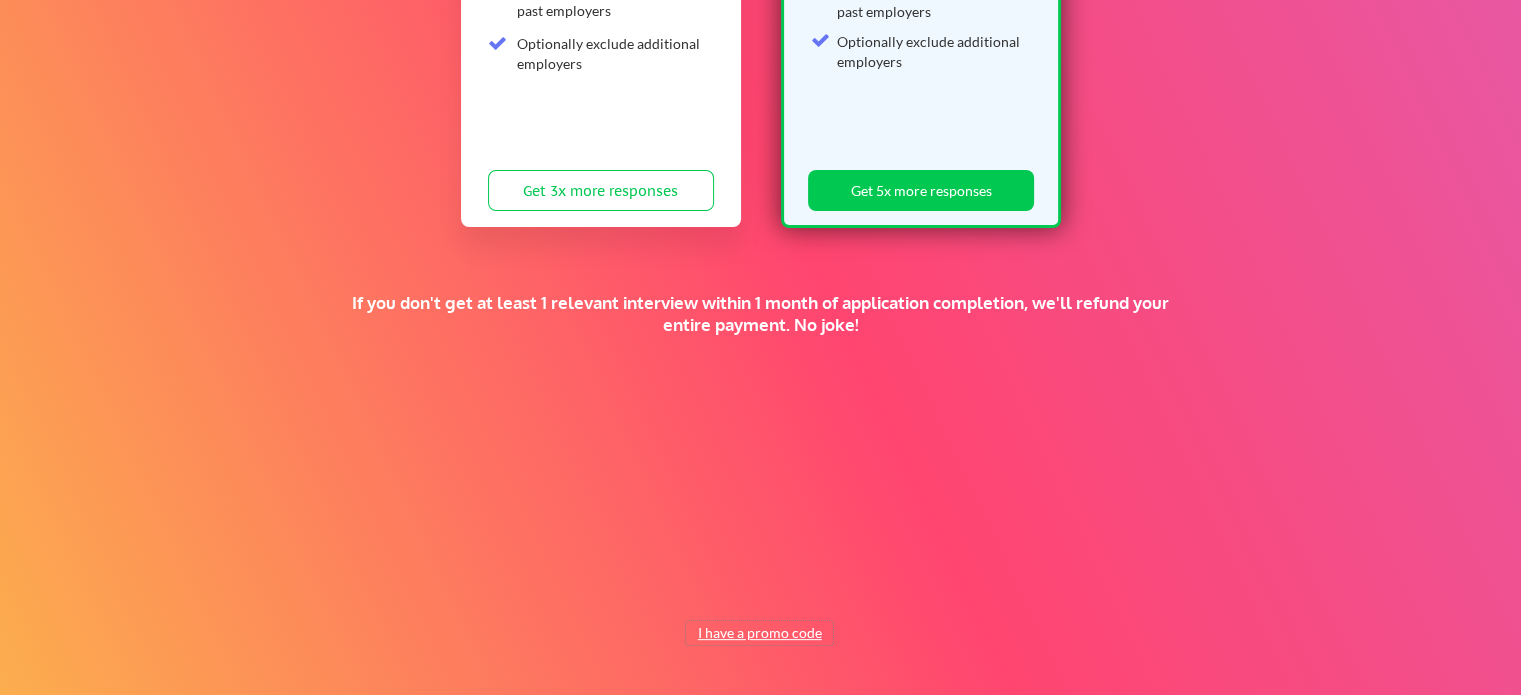 click on "I have a promo code" at bounding box center (759, 633) 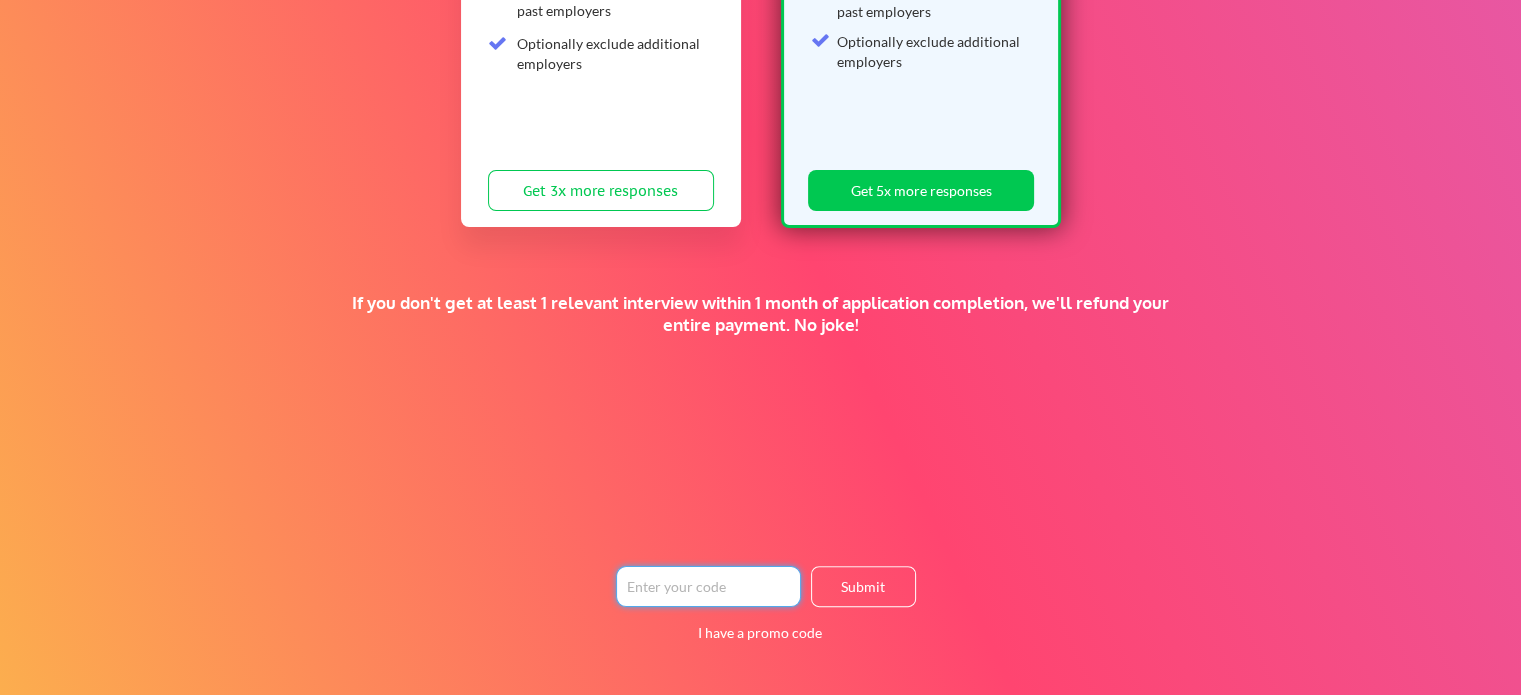 click at bounding box center [708, 586] 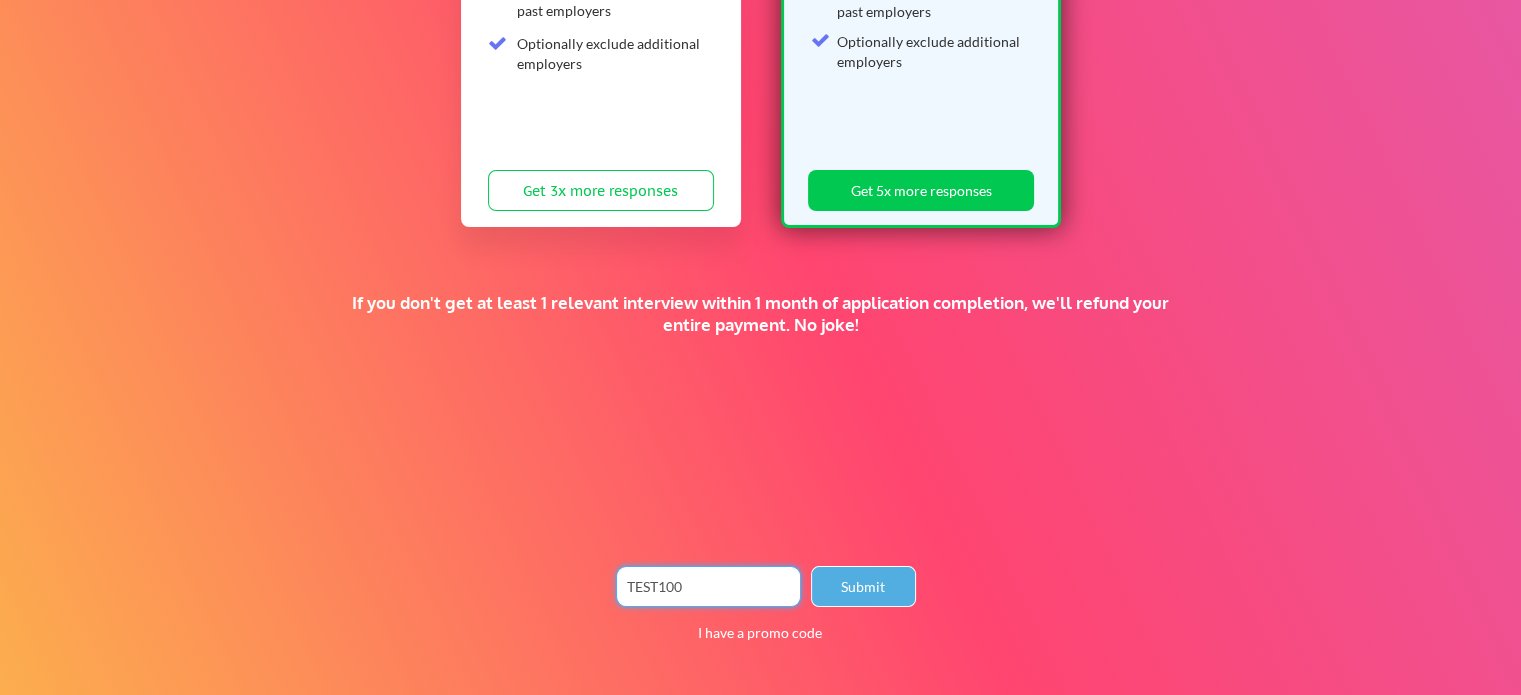 type on "TEST100" 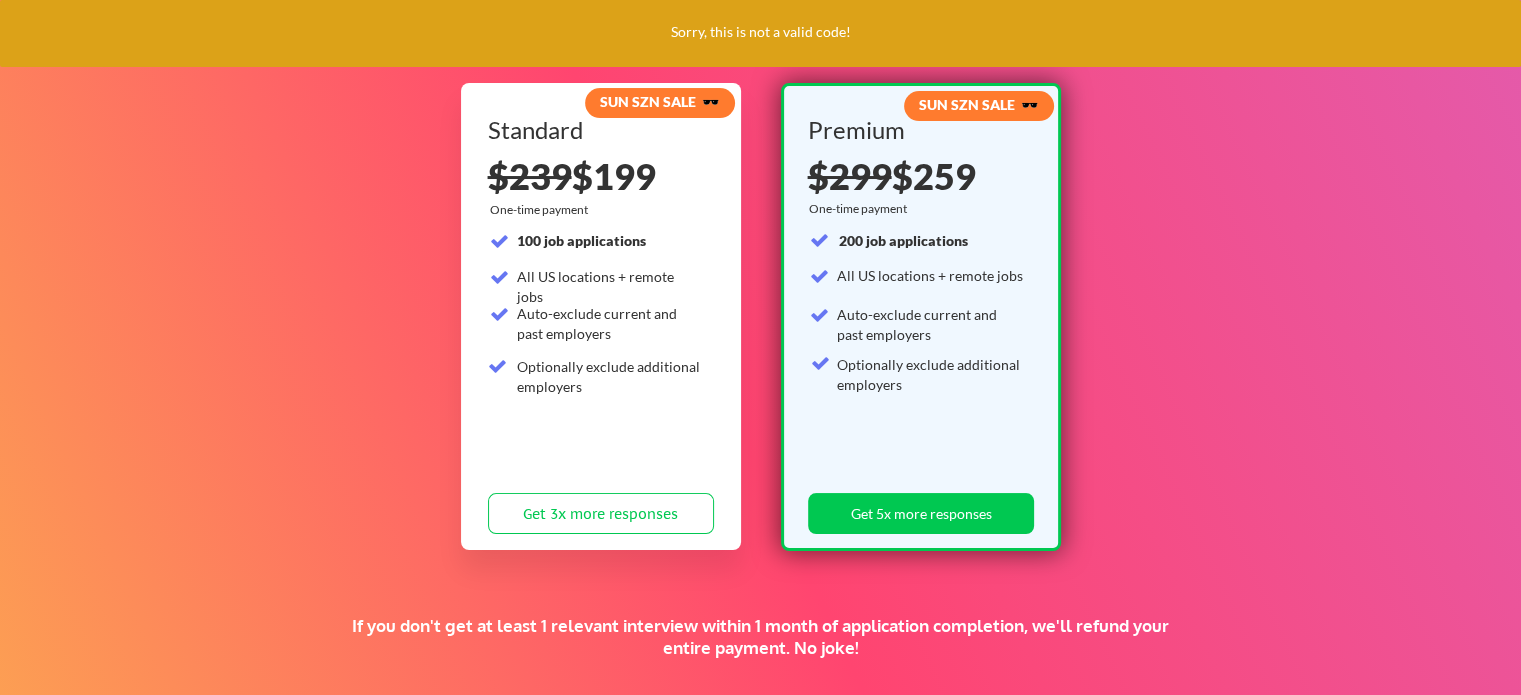 scroll, scrollTop: 0, scrollLeft: 0, axis: both 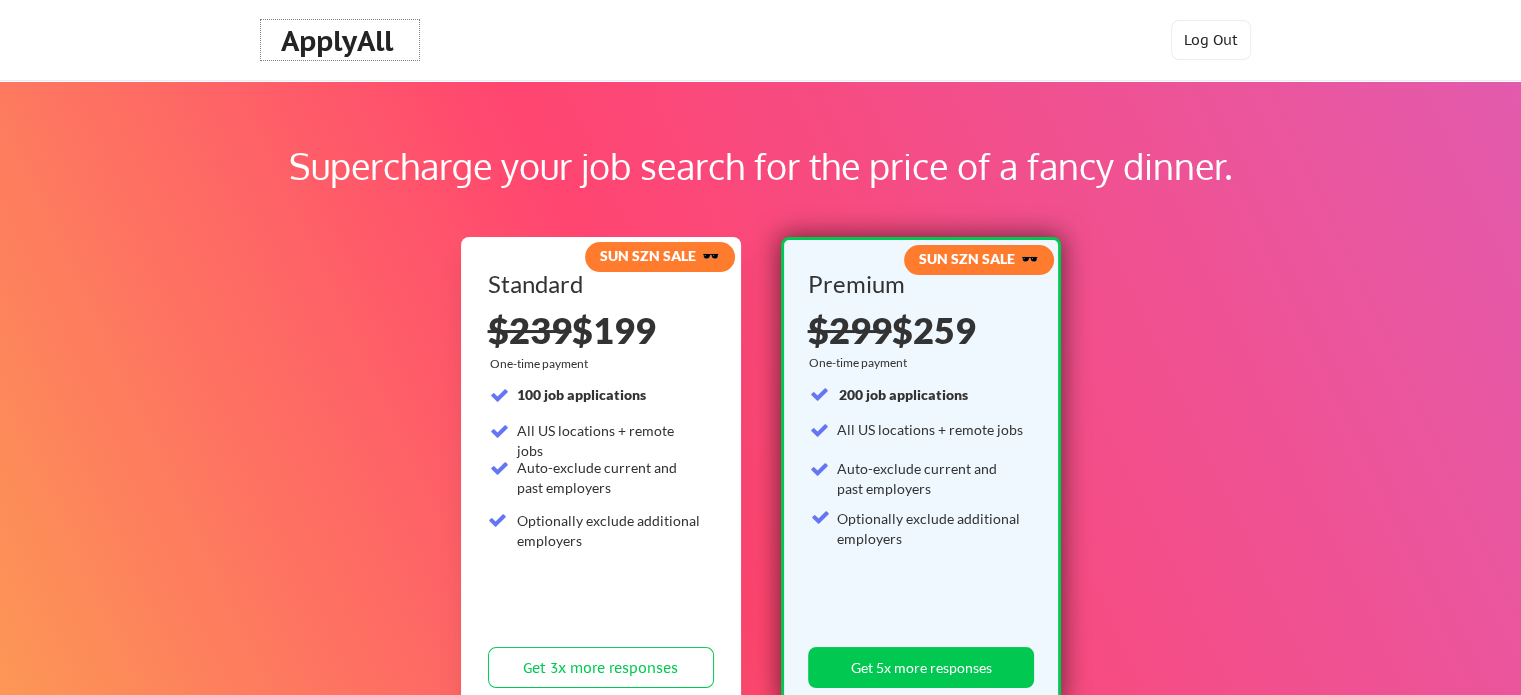 click on "ApplyAll" at bounding box center (340, 41) 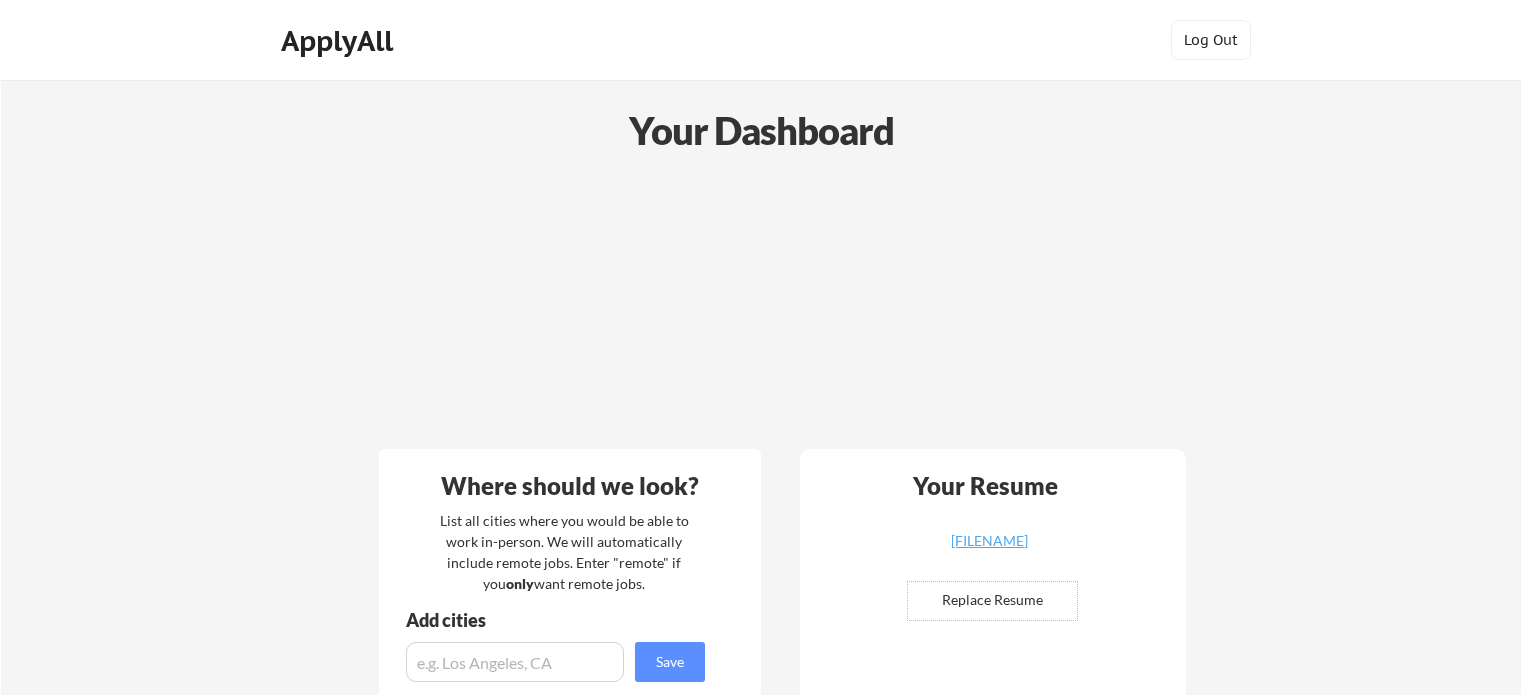 scroll, scrollTop: 0, scrollLeft: 0, axis: both 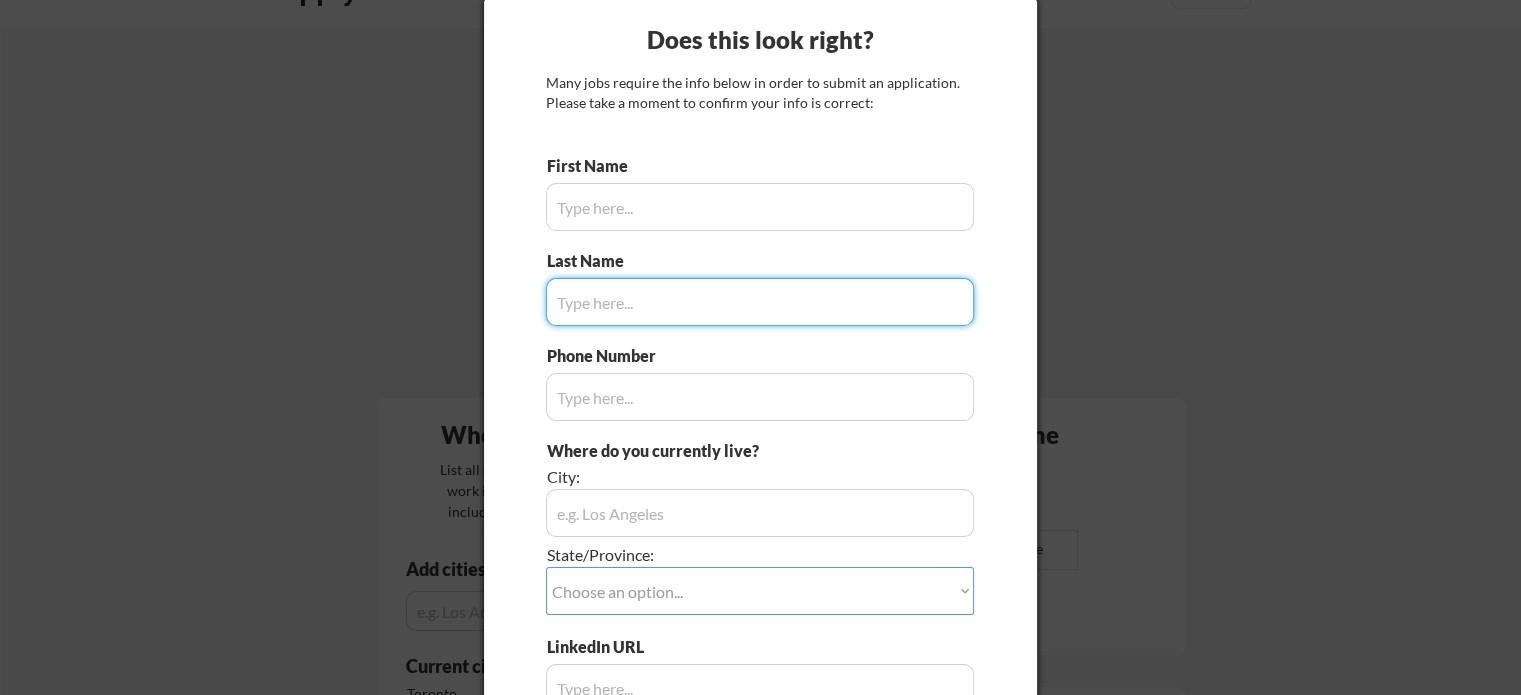 click at bounding box center [760, 347] 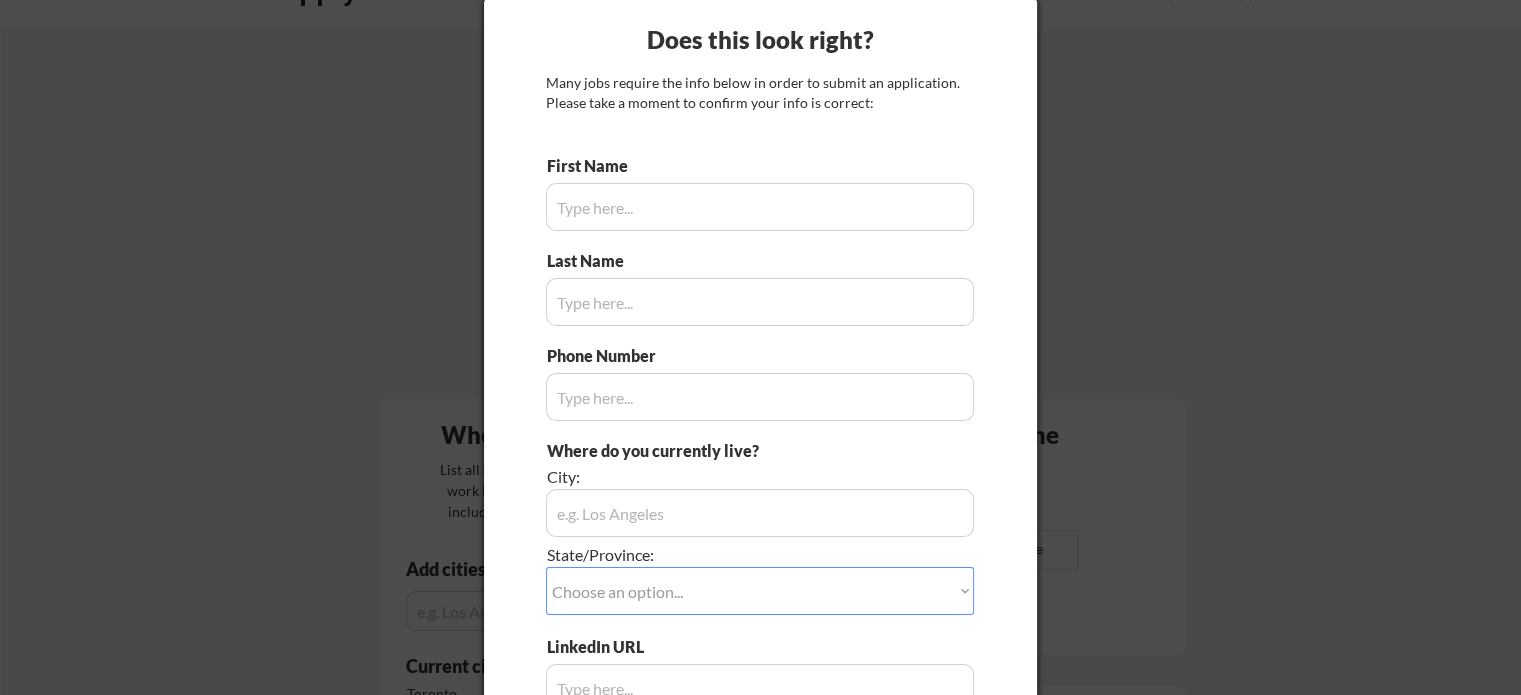 scroll, scrollTop: 0, scrollLeft: 0, axis: both 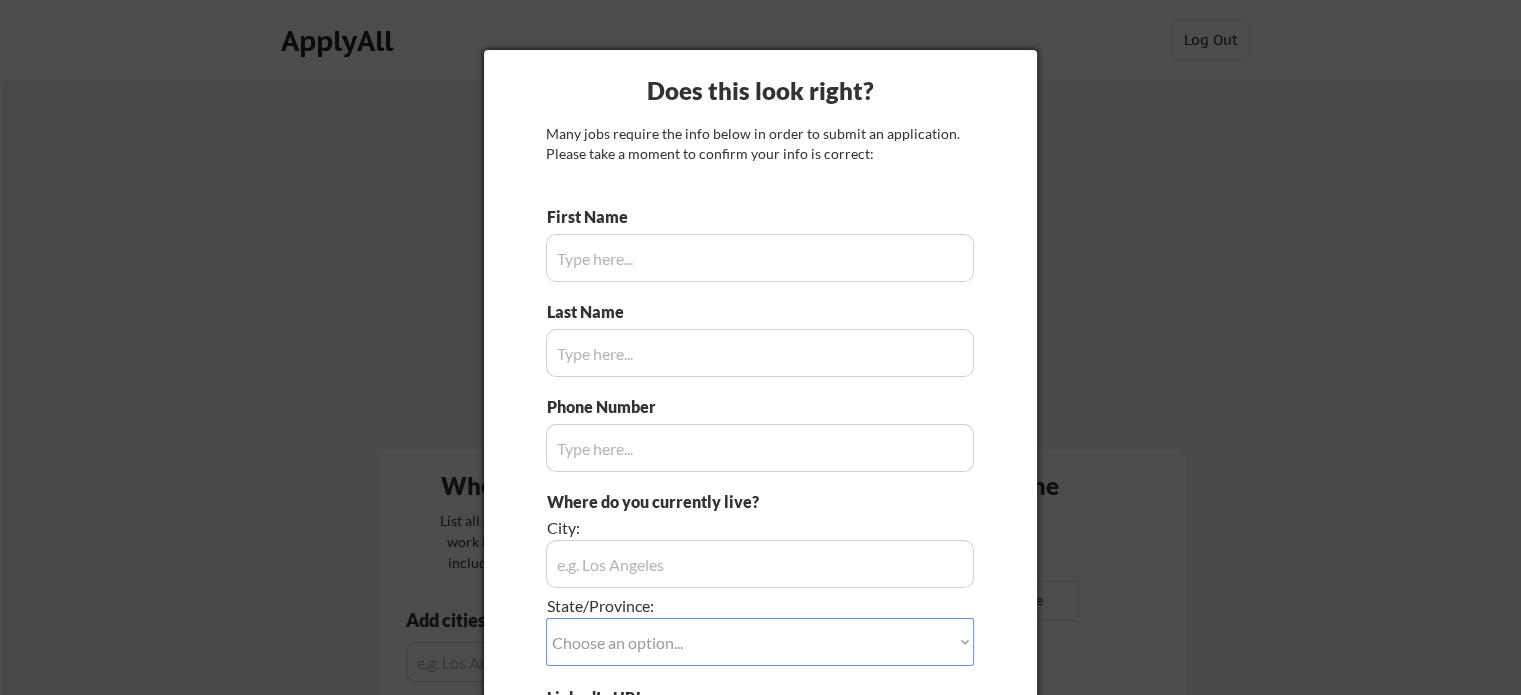 click on "Does this look right? Many jobs require the info below in order to submit an application.
Please take a moment to confirm your info is correct: First Name Last Name Phone Number Where do you currently live? City:
State/Province: Choose an option... Other/Not Applicable Alabama Alaska Alberta Arizona Arkansas British Columbia California Colorado Connecticut Delaware District of Columbia Florida Georgia Hawaii Idaho Illinois Indiana Iowa Kansas Kentucky Labrador Louisiana Maine Manitoba Maryland Massachusetts Michigan Minnesota Mississippi Missouri Montana Nebraska Nevada New Brunswick New Hampshire New Jersey New Mexico New York Newfoundland North Carolina North Dakota Northwest Territories Nova Scotia Nunavut Ohio Oklahoma Ontario Oregon Pennsylvania Prince Edward Island Quebec Rhode Island Saskatchewan South Carolina South Dakota Tennessee Texas Utah Vermont Virginia Washington West Virginia Wisconsin Wyoming Yukon LinkedIn URL I don't have a LinkedIn. Save My Info" at bounding box center (760, 472) 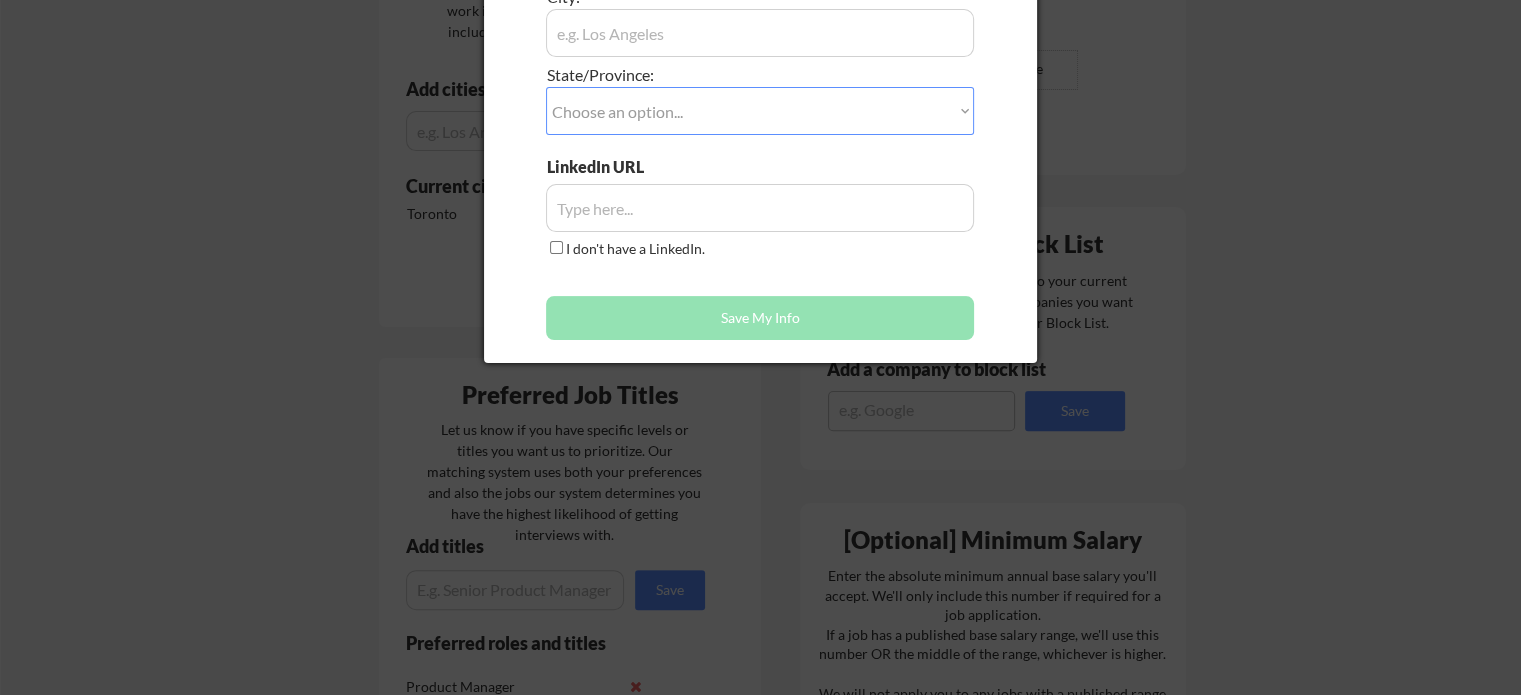 scroll, scrollTop: 638, scrollLeft: 0, axis: vertical 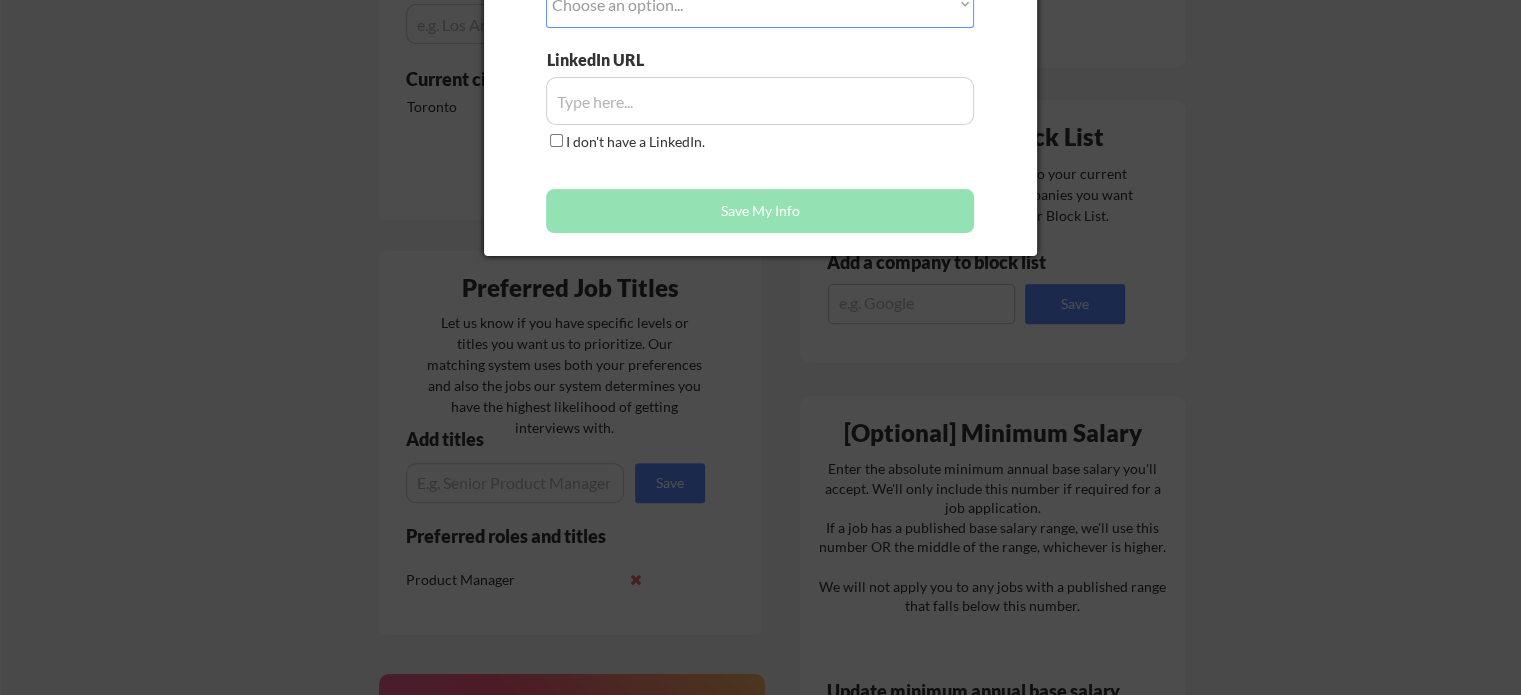 click on "Save My Info" at bounding box center (760, 211) 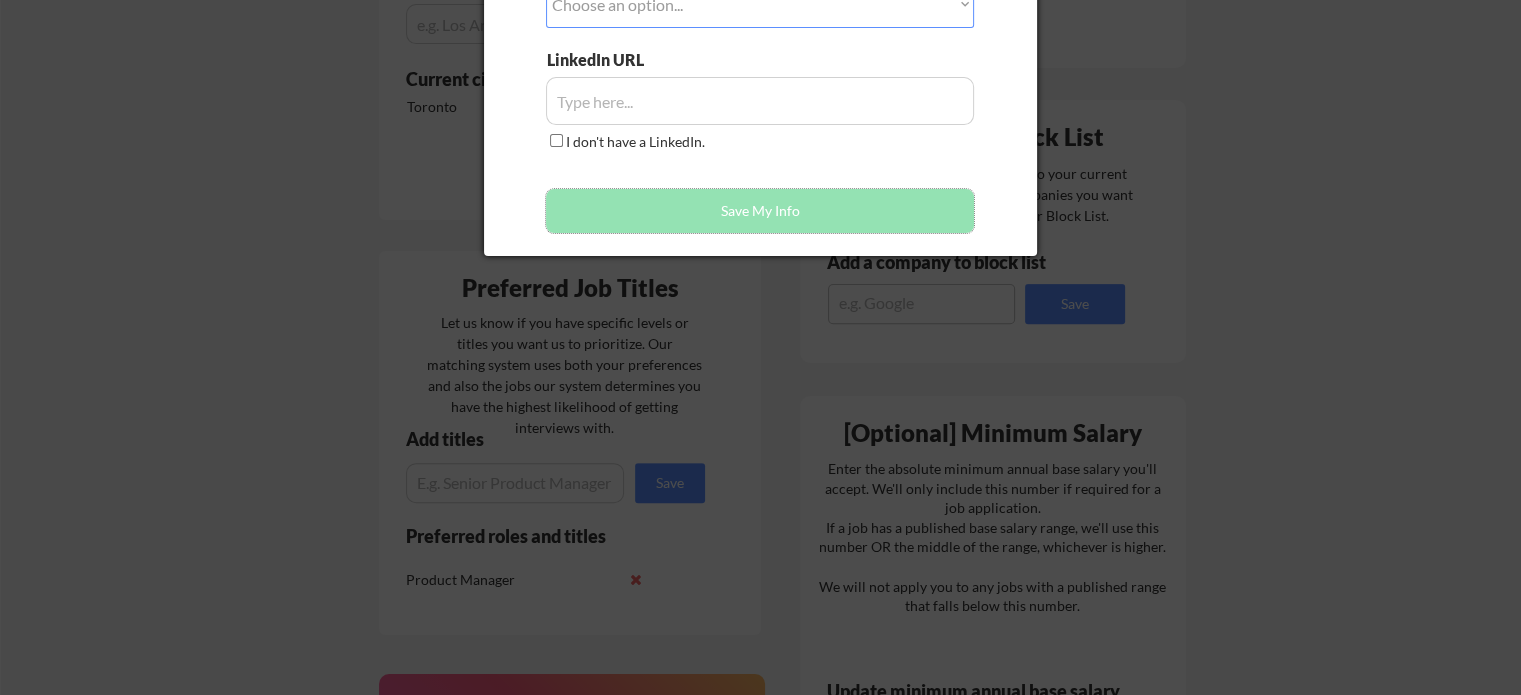 click on "Save My Info" at bounding box center [760, 211] 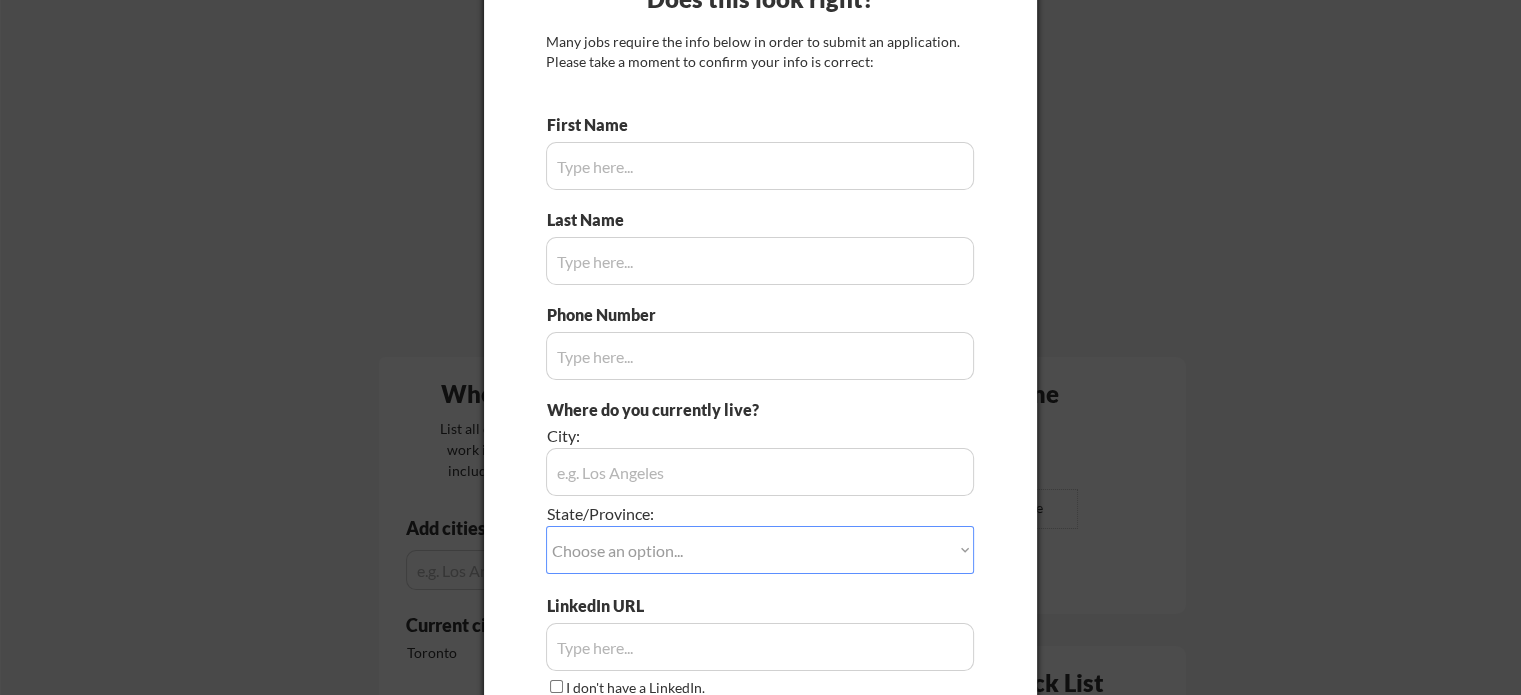scroll, scrollTop: 0, scrollLeft: 0, axis: both 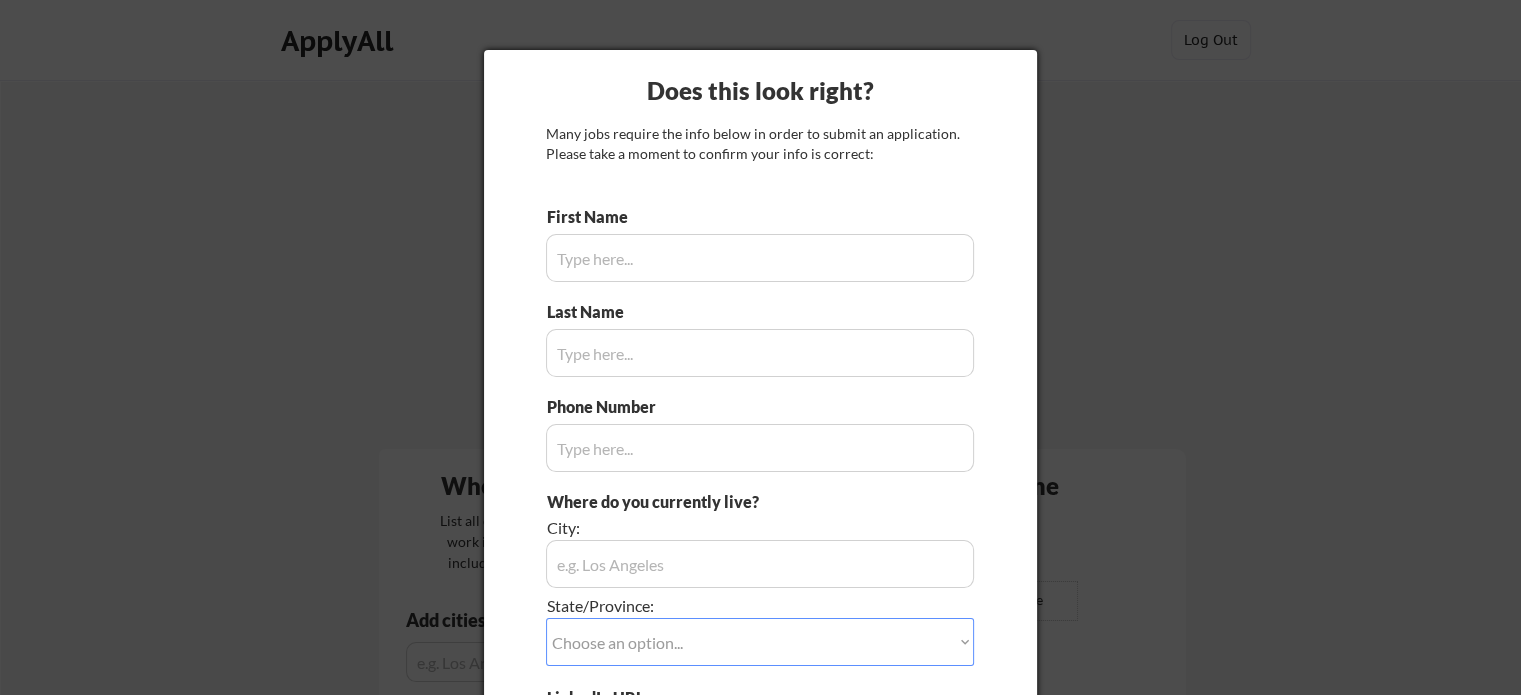 click at bounding box center (760, 258) 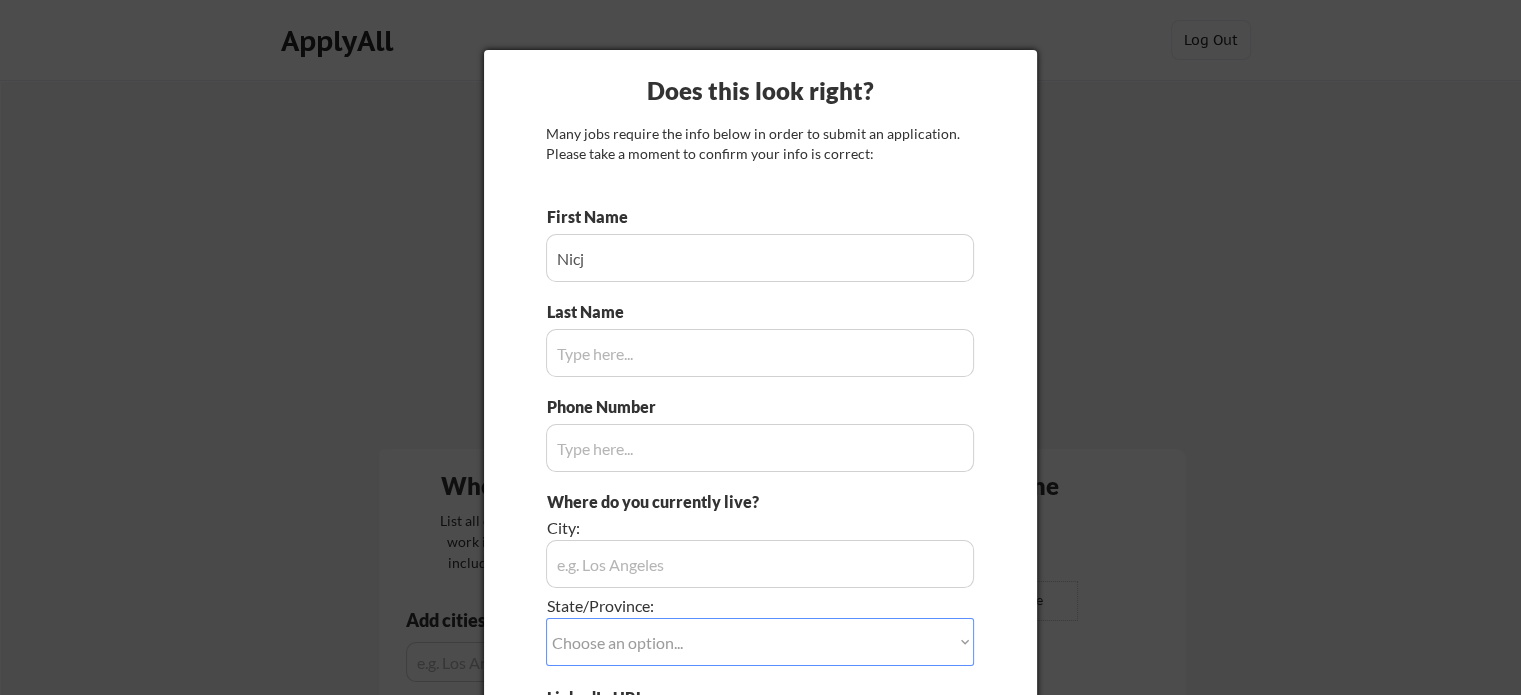 click at bounding box center (760, 258) 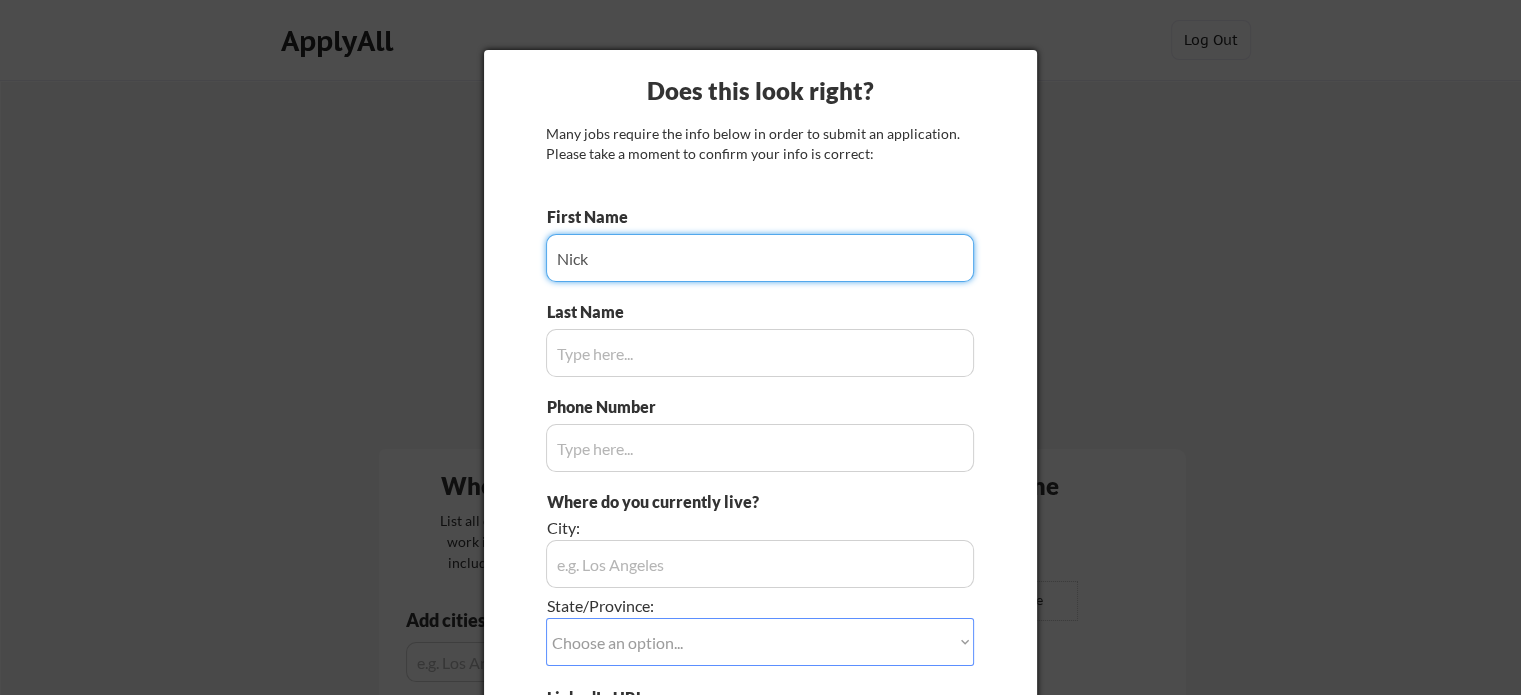 type on "Nick" 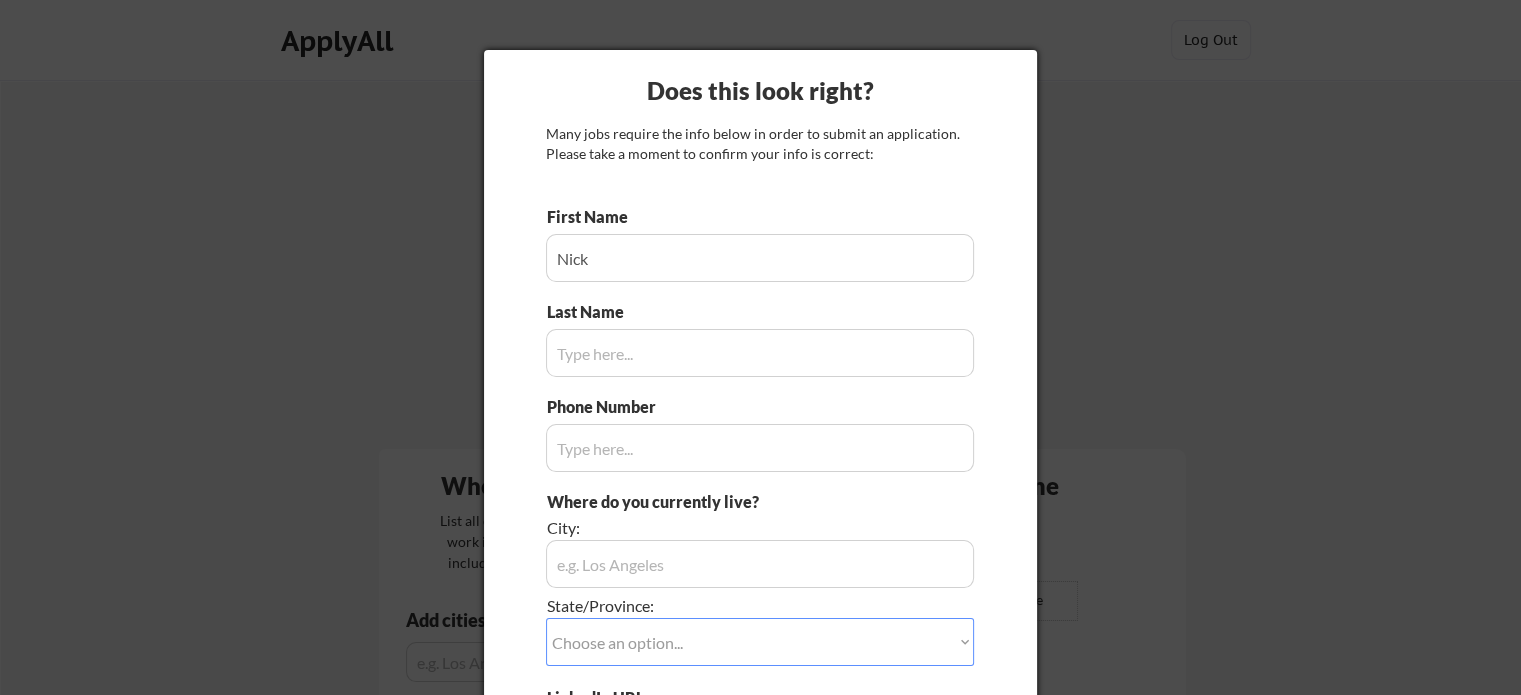click at bounding box center [760, 353] 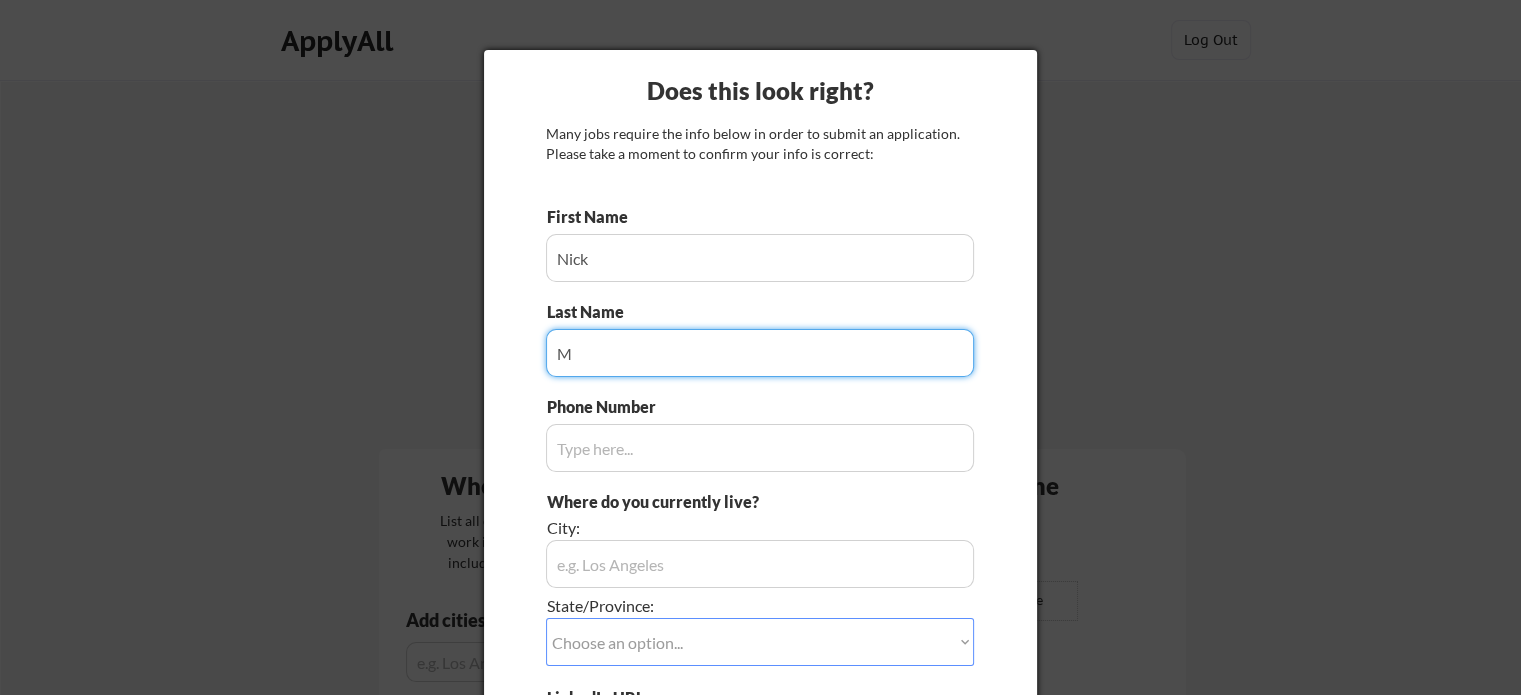 type on "M" 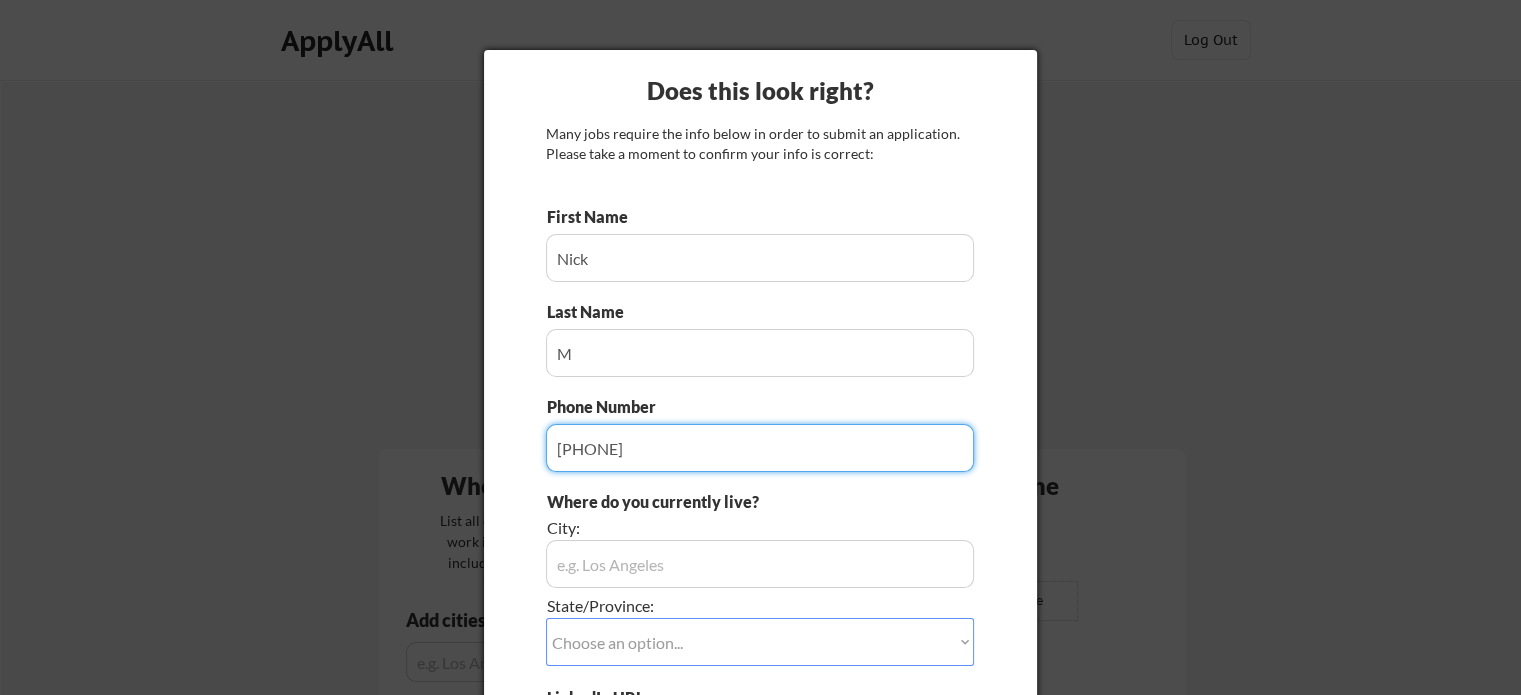 click at bounding box center (760, 448) 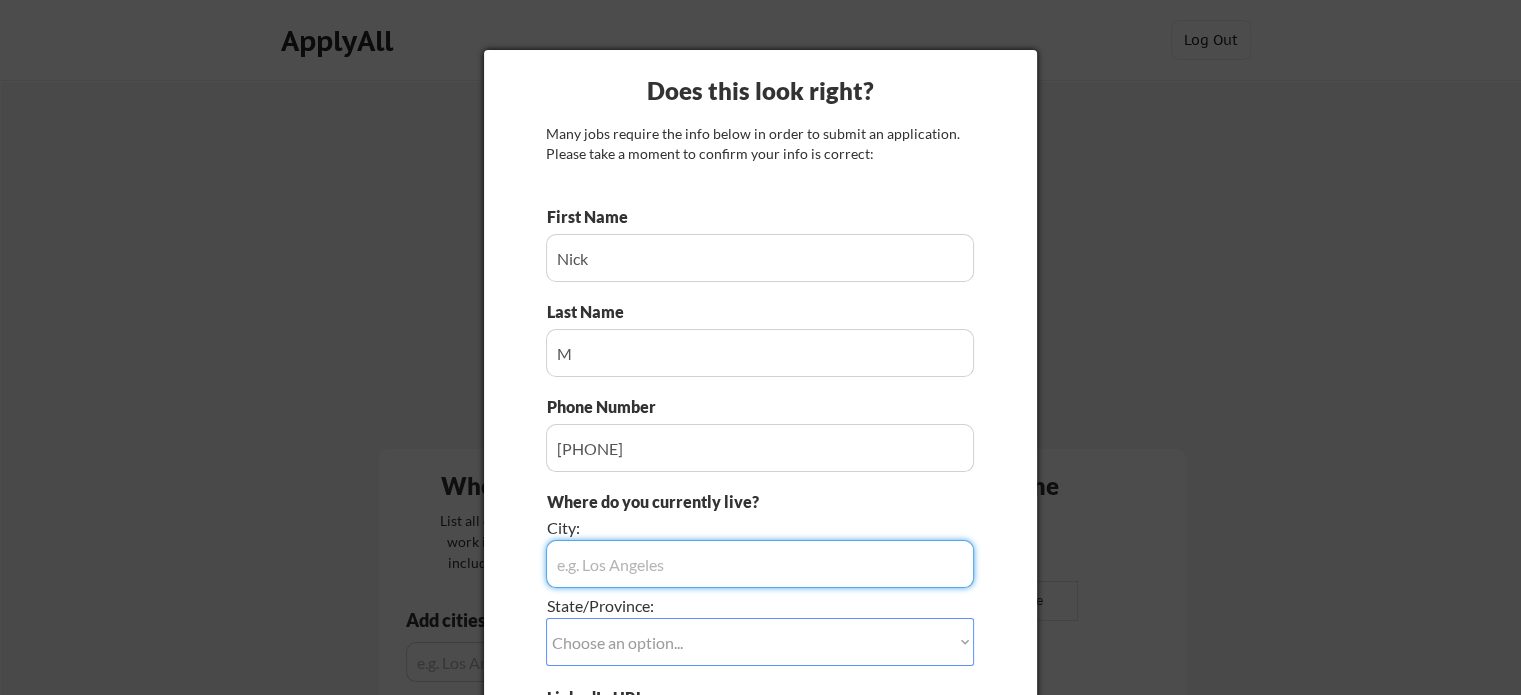 click at bounding box center [760, 564] 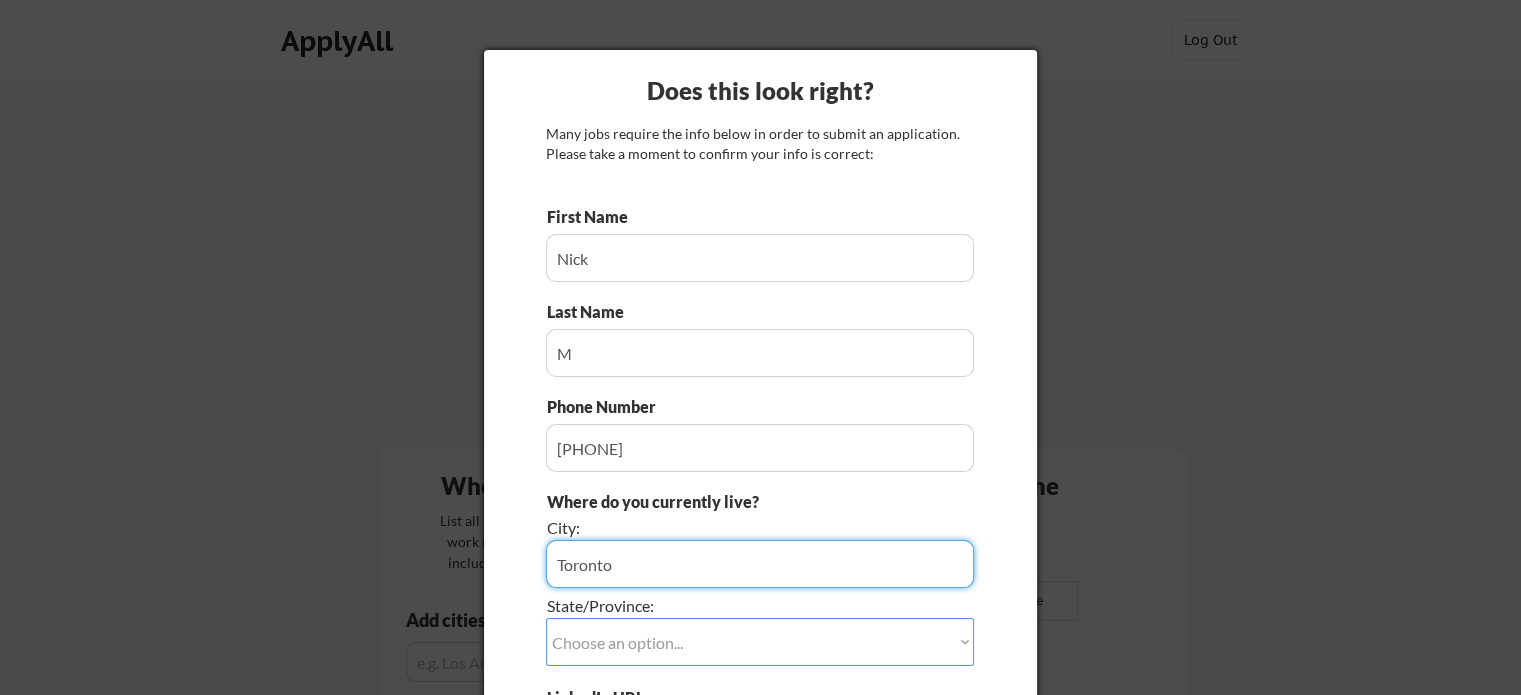 type on "Toronto" 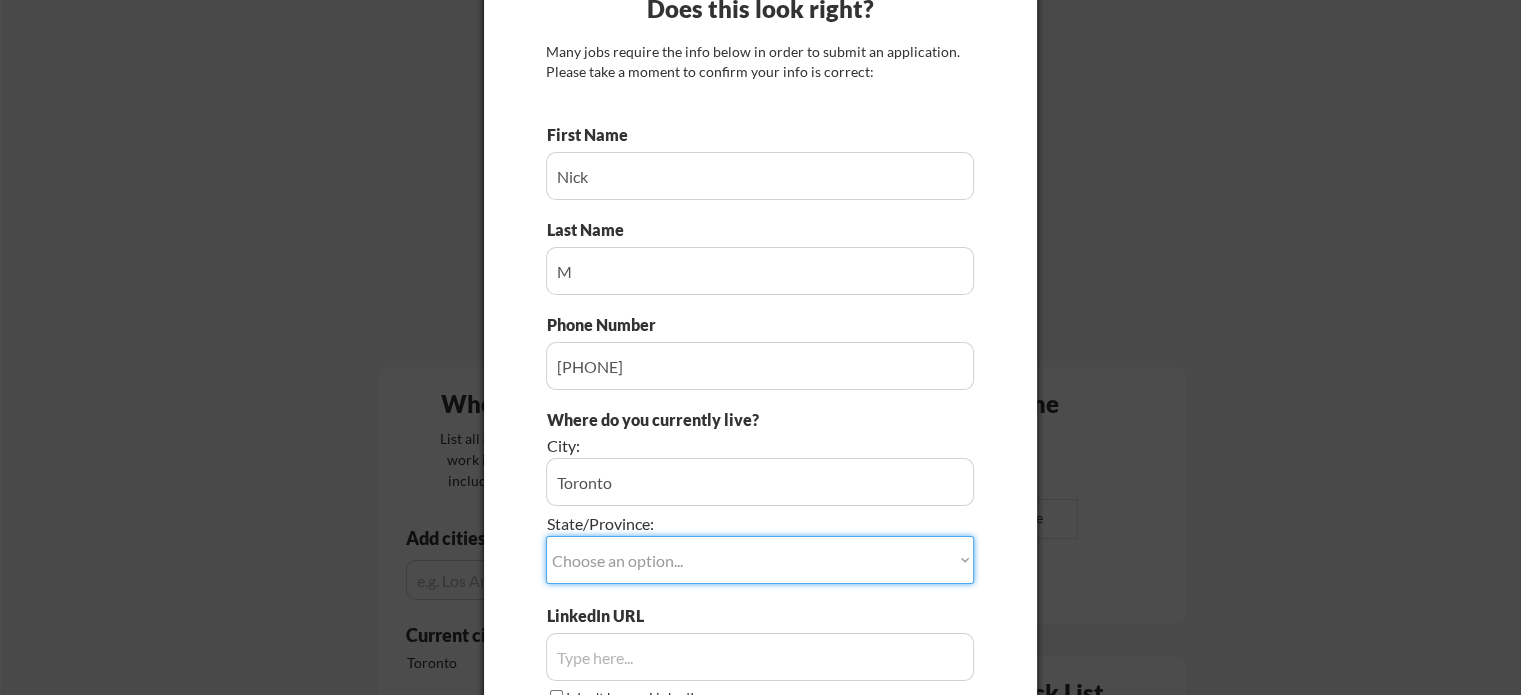 scroll, scrollTop: 84, scrollLeft: 0, axis: vertical 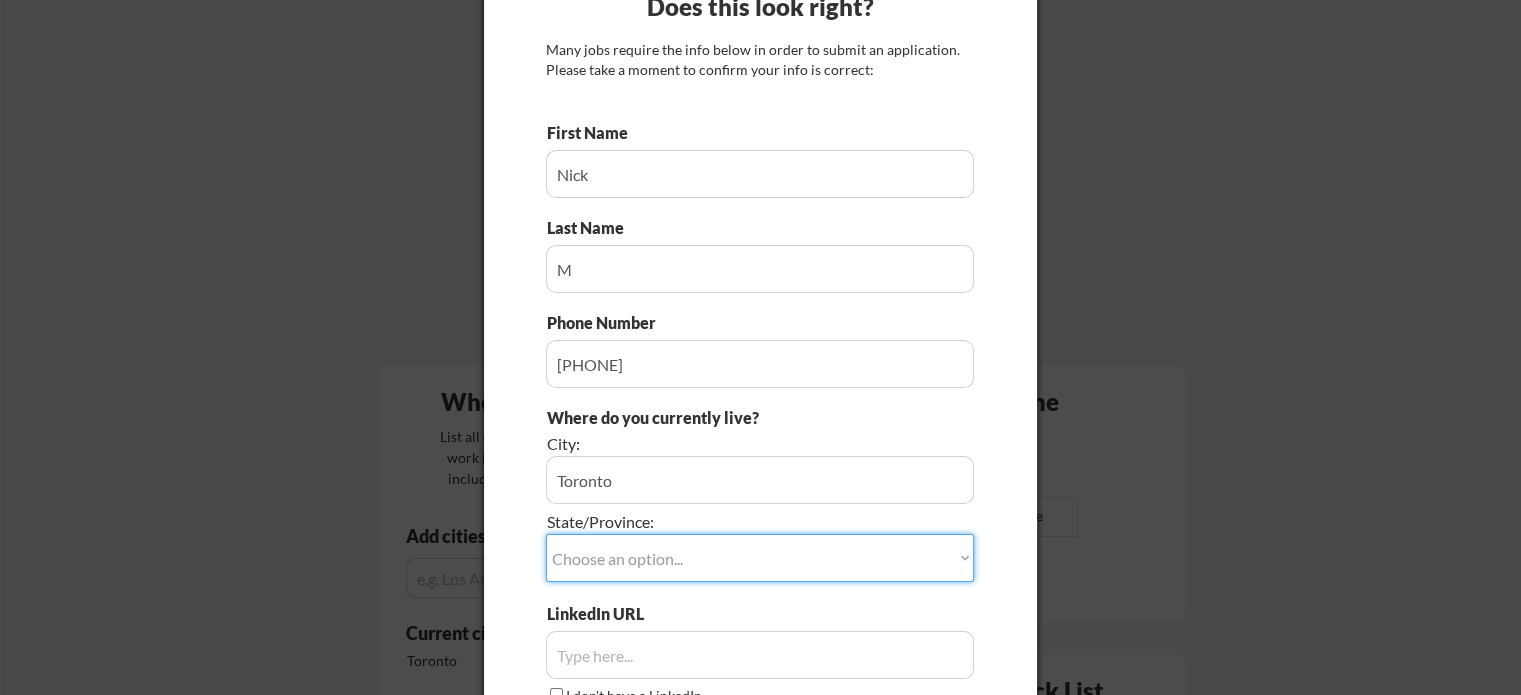 click on "Choose an option... Other/Not Applicable Alabama Alaska Alberta Arizona Arkansas British Columbia California Colorado Connecticut Delaware District of Columbia Florida Georgia Hawaii Idaho Illinois Indiana Iowa Kansas Kentucky Labrador Louisiana Maine Manitoba Maryland Massachusetts Michigan Minnesota Mississippi Missouri Montana Nebraska Nevada New Brunswick New Hampshire New Jersey New Mexico New York Newfoundland North Carolina North Dakota Northwest Territories Nova Scotia Nunavut Ohio Oklahoma Ontario Oregon Pennsylvania Prince Edward Island Quebec Rhode Island Saskatchewan South Carolina South Dakota Tennessee Texas Utah Vermont Virginia Washington West Virginia Wisconsin Wyoming Yukon" at bounding box center (760, 558) 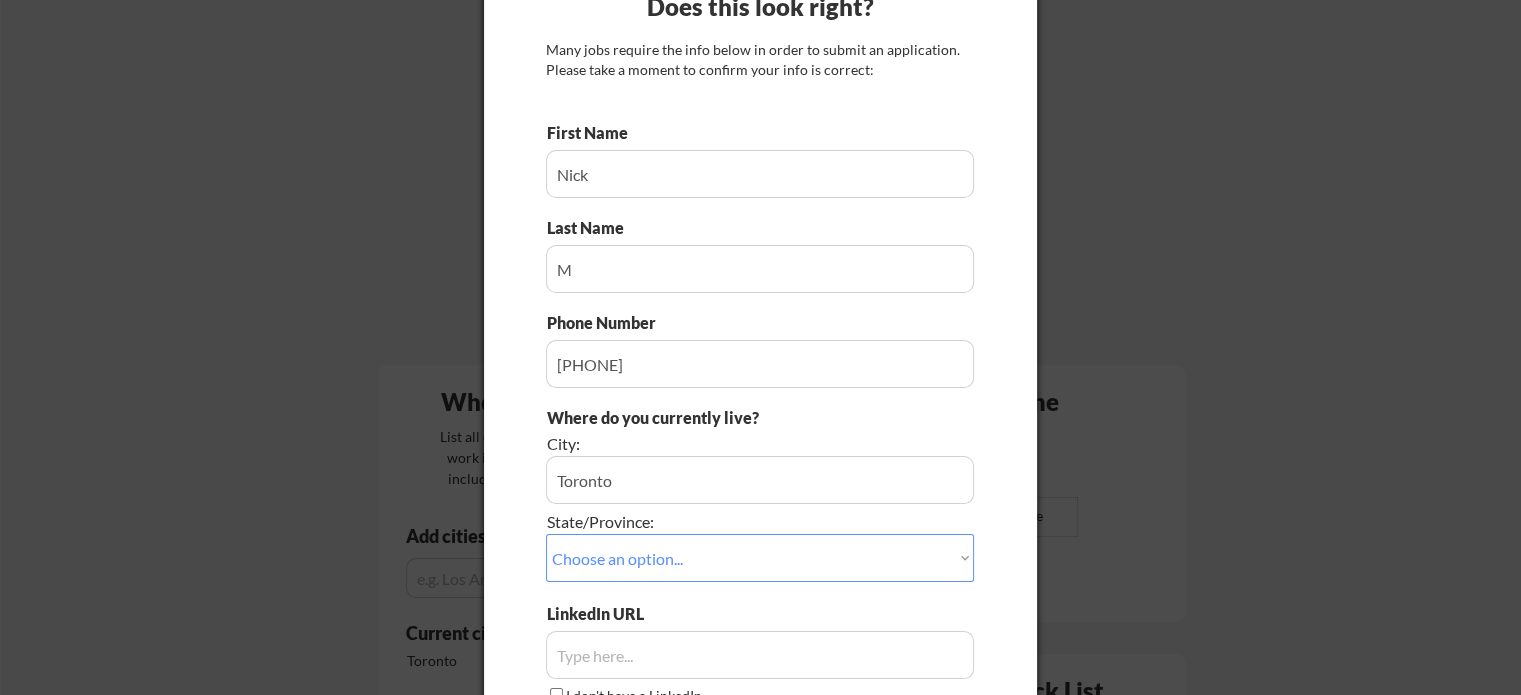 click on "Choose an option... Other/Not Applicable Alabama Alaska Alberta Arizona Arkansas British Columbia California Colorado Connecticut Delaware District of Columbia Florida Georgia Hawaii Idaho Illinois Indiana Iowa Kansas Kentucky Labrador Louisiana Maine Manitoba Maryland Massachusetts Michigan Minnesota Mississippi Missouri Montana Nebraska Nevada New Brunswick New Hampshire New Jersey New Mexico New York Newfoundland North Carolina North Dakota Northwest Territories Nova Scotia Nunavut Ohio Oklahoma Ontario Oregon Pennsylvania Prince Edward Island Quebec Rhode Island Saskatchewan South Carolina South Dakota Tennessee Texas Utah Vermont Virginia Washington West Virginia Wisconsin Wyoming Yukon" at bounding box center [760, 558] 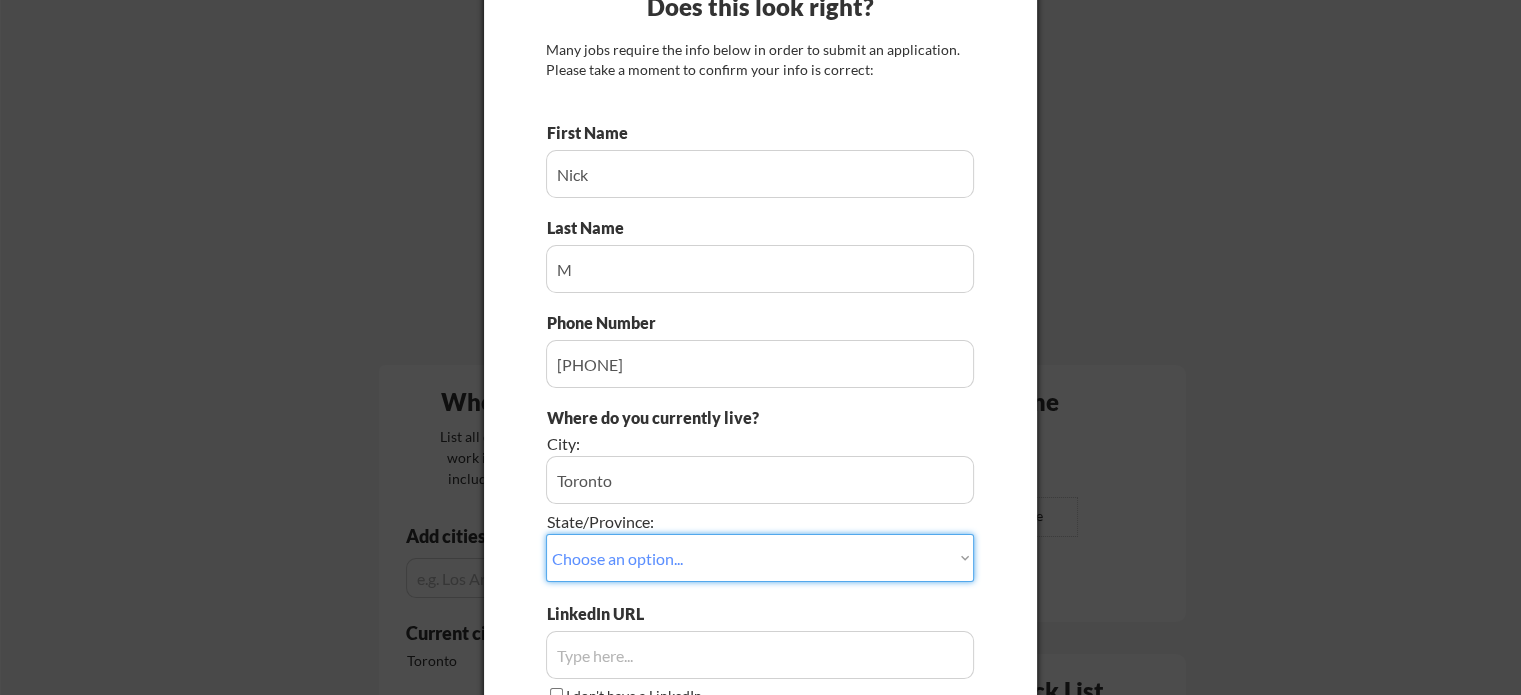 select on ""Ontario"" 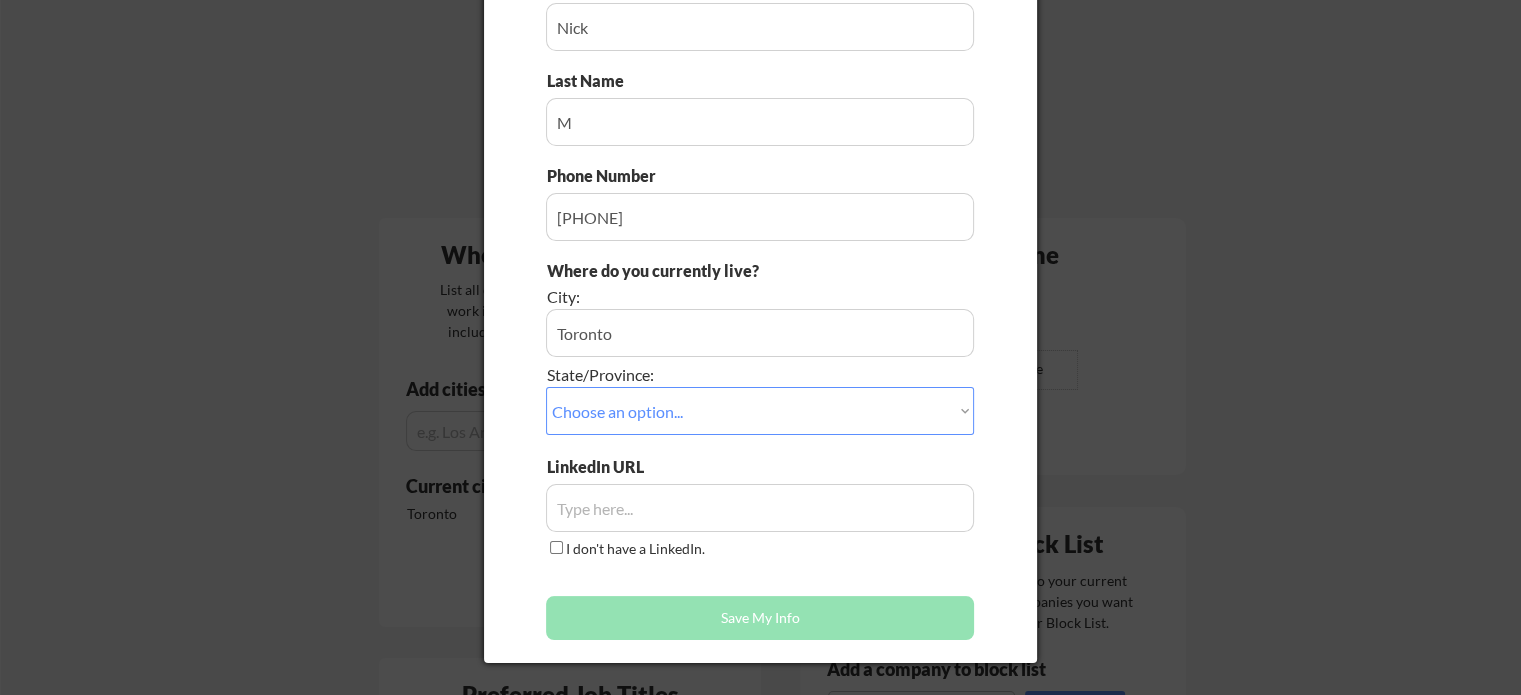 scroll, scrollTop: 232, scrollLeft: 0, axis: vertical 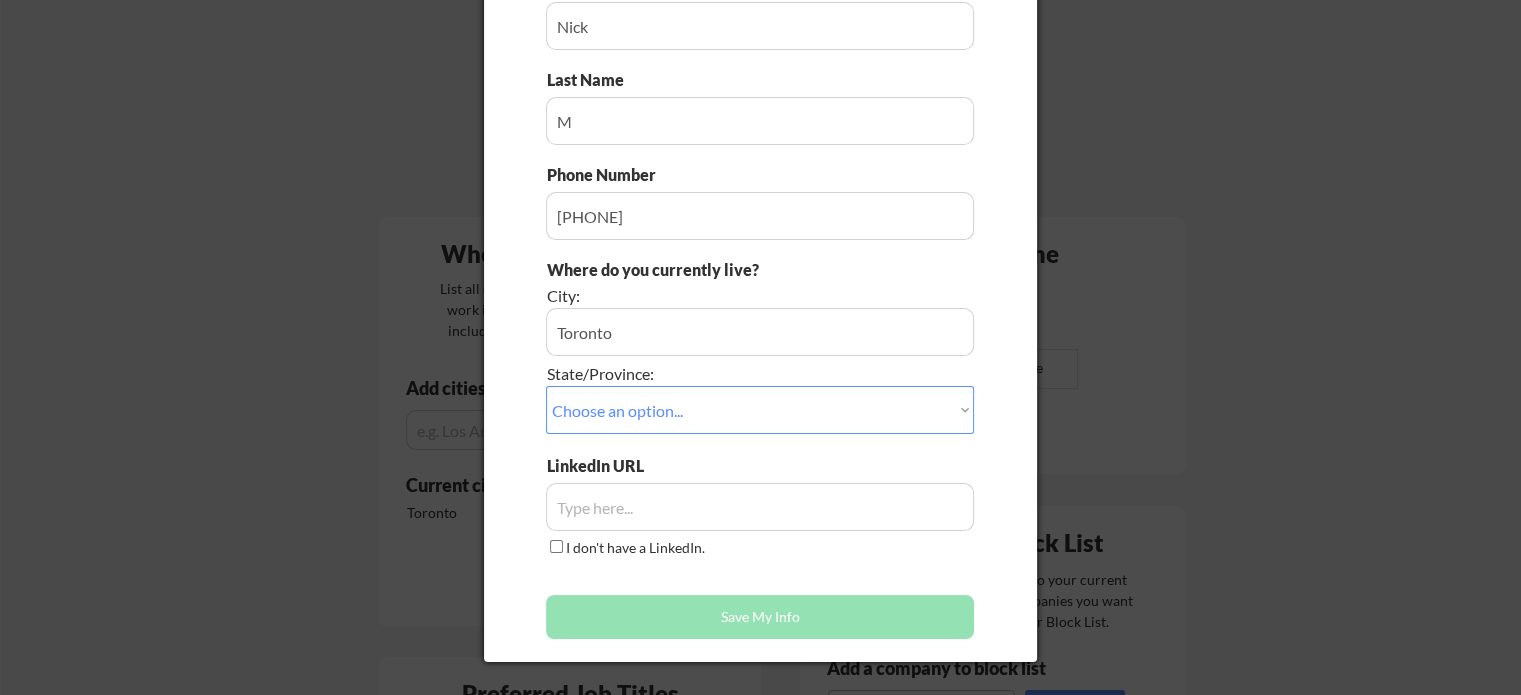 click on "I don't have a LinkedIn." at bounding box center (628, 548) 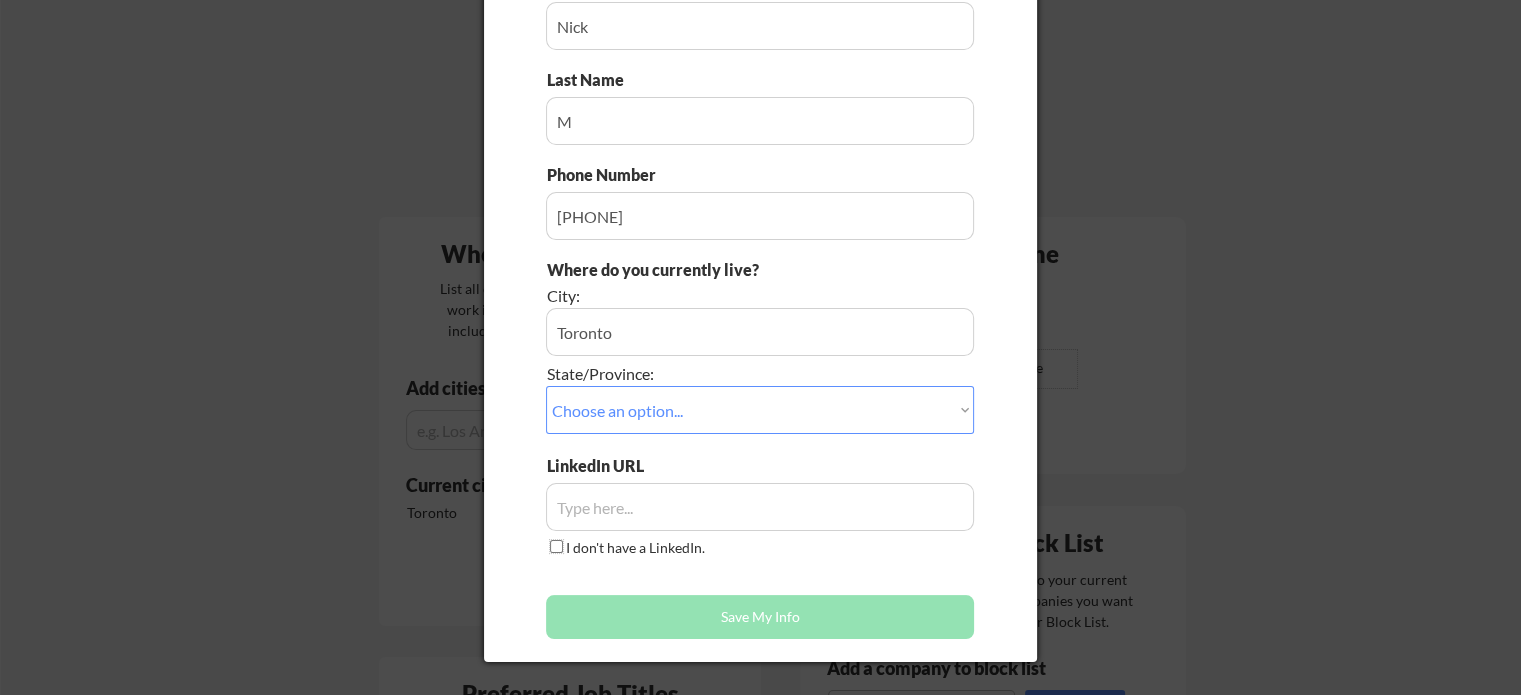 click on "I don't have a LinkedIn." at bounding box center (556, 546) 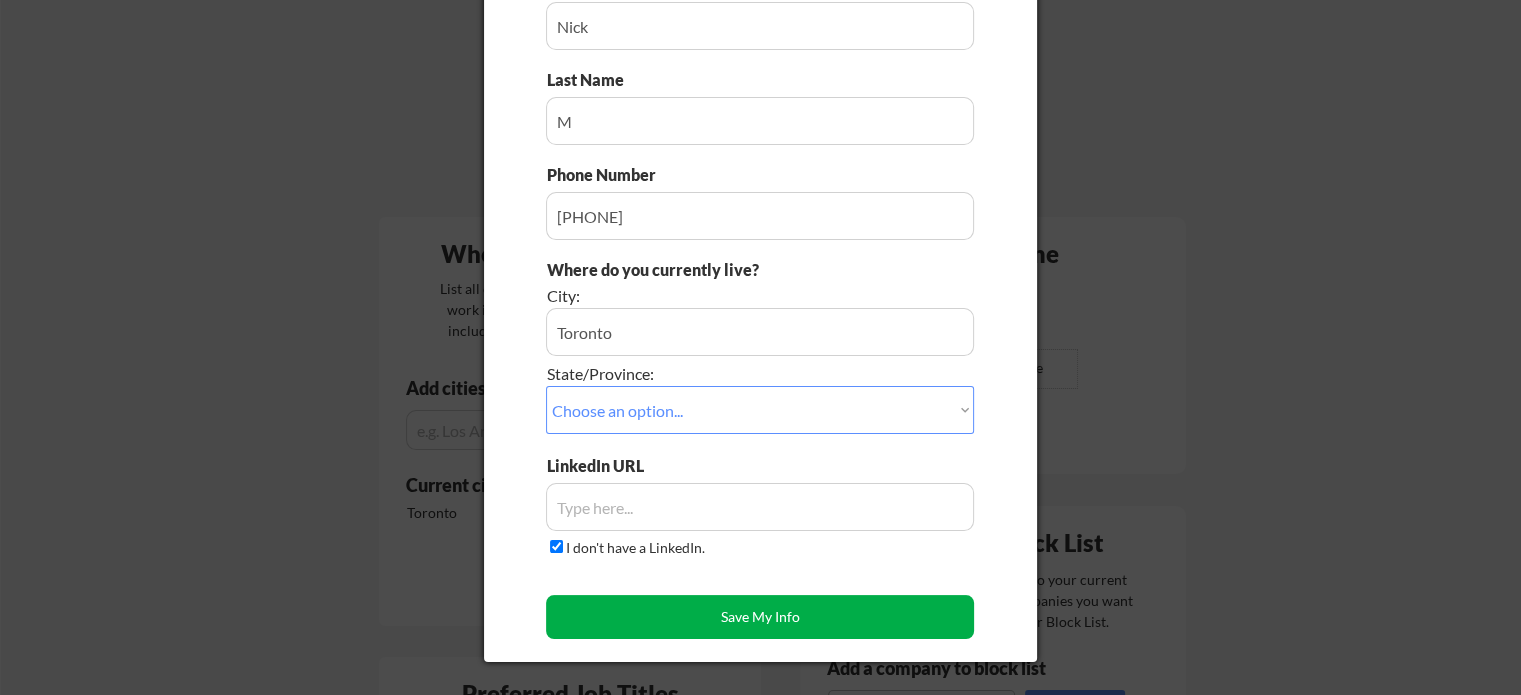 click on "Save My Info" at bounding box center (760, 617) 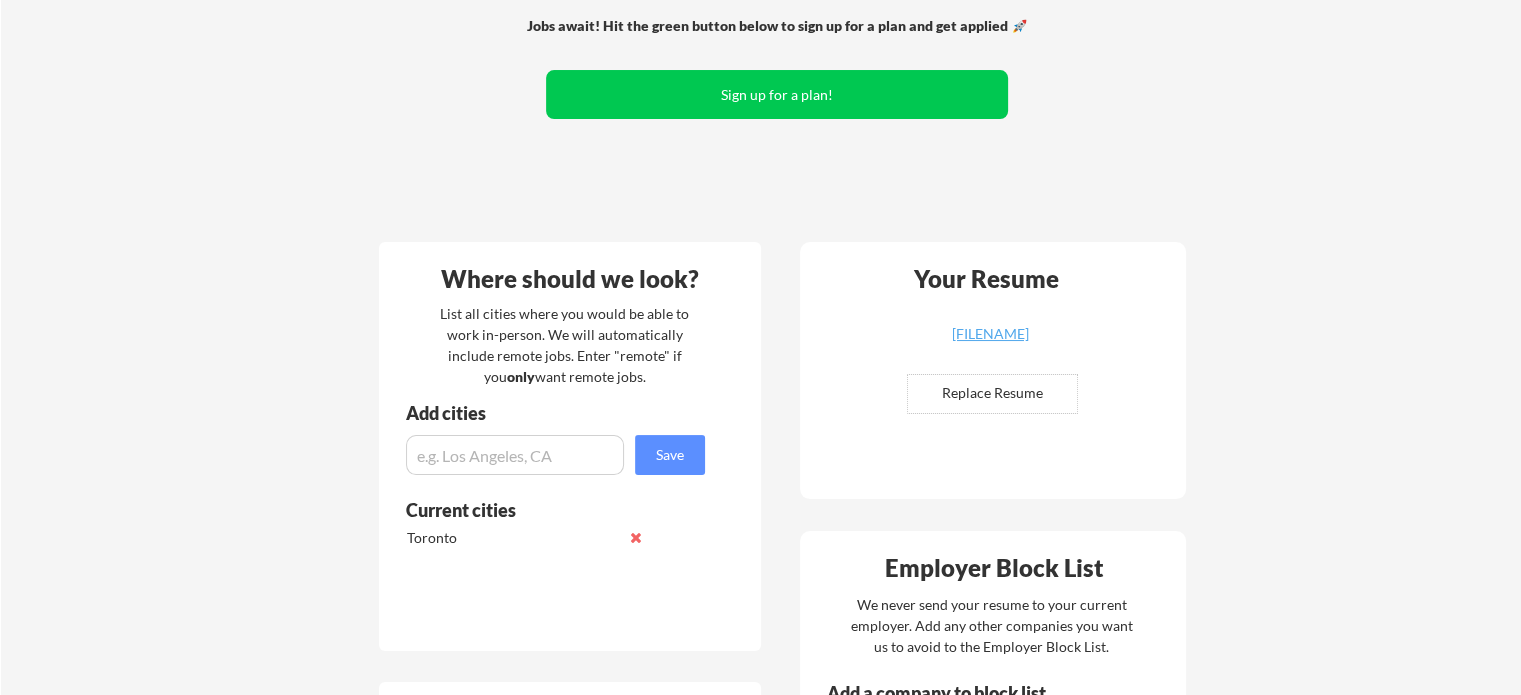 scroll, scrollTop: 0, scrollLeft: 0, axis: both 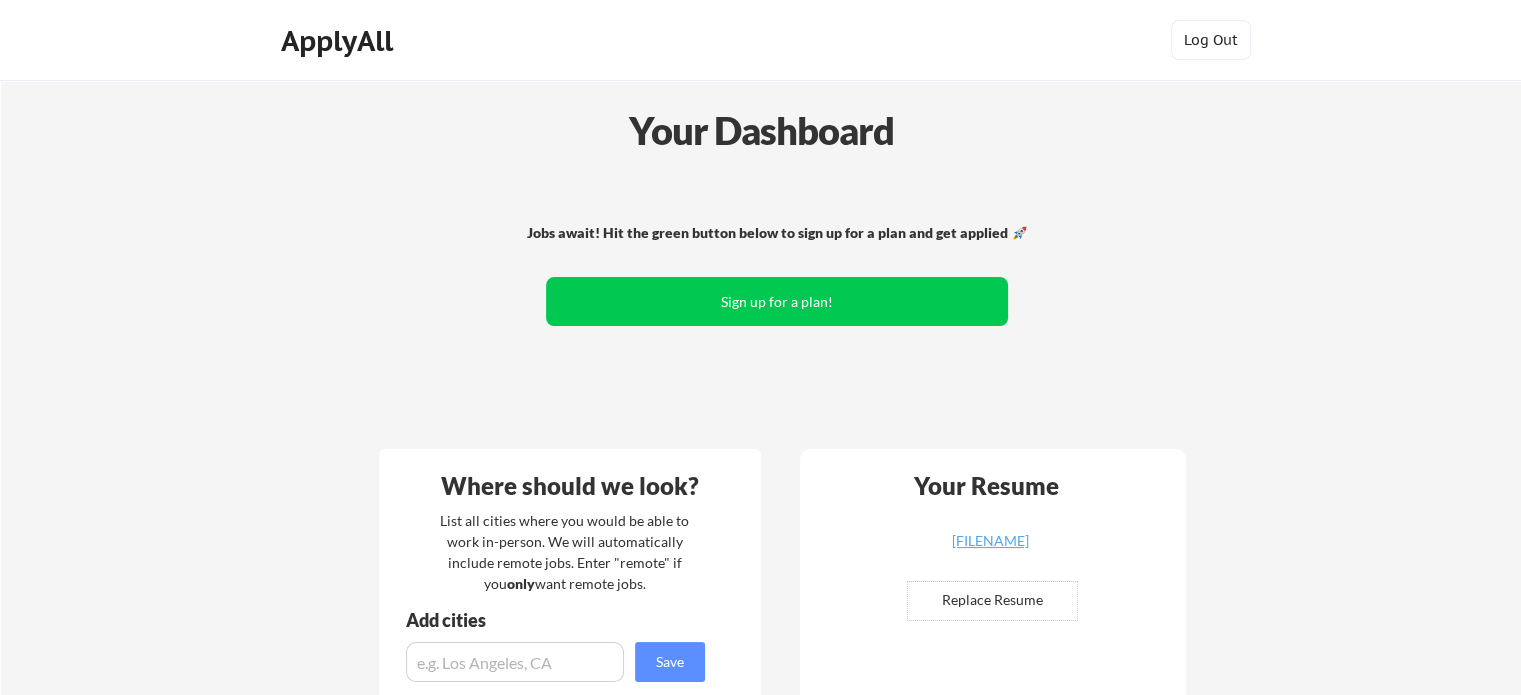 click on "Jobs await! Hit the green button below to sign up for a plan and get applied 🚀 Sign up for a plan!" at bounding box center [777, 304] 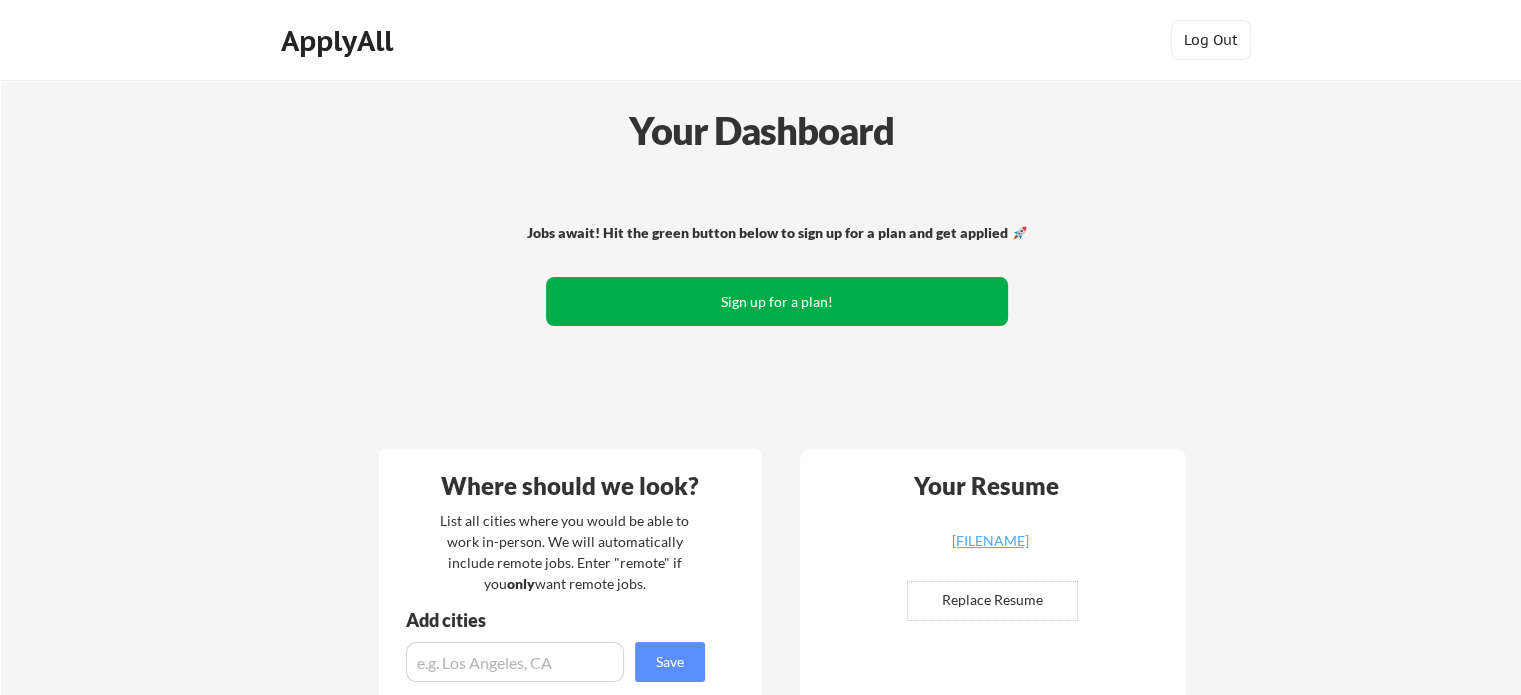 click on "Sign up for a plan!" at bounding box center [777, 301] 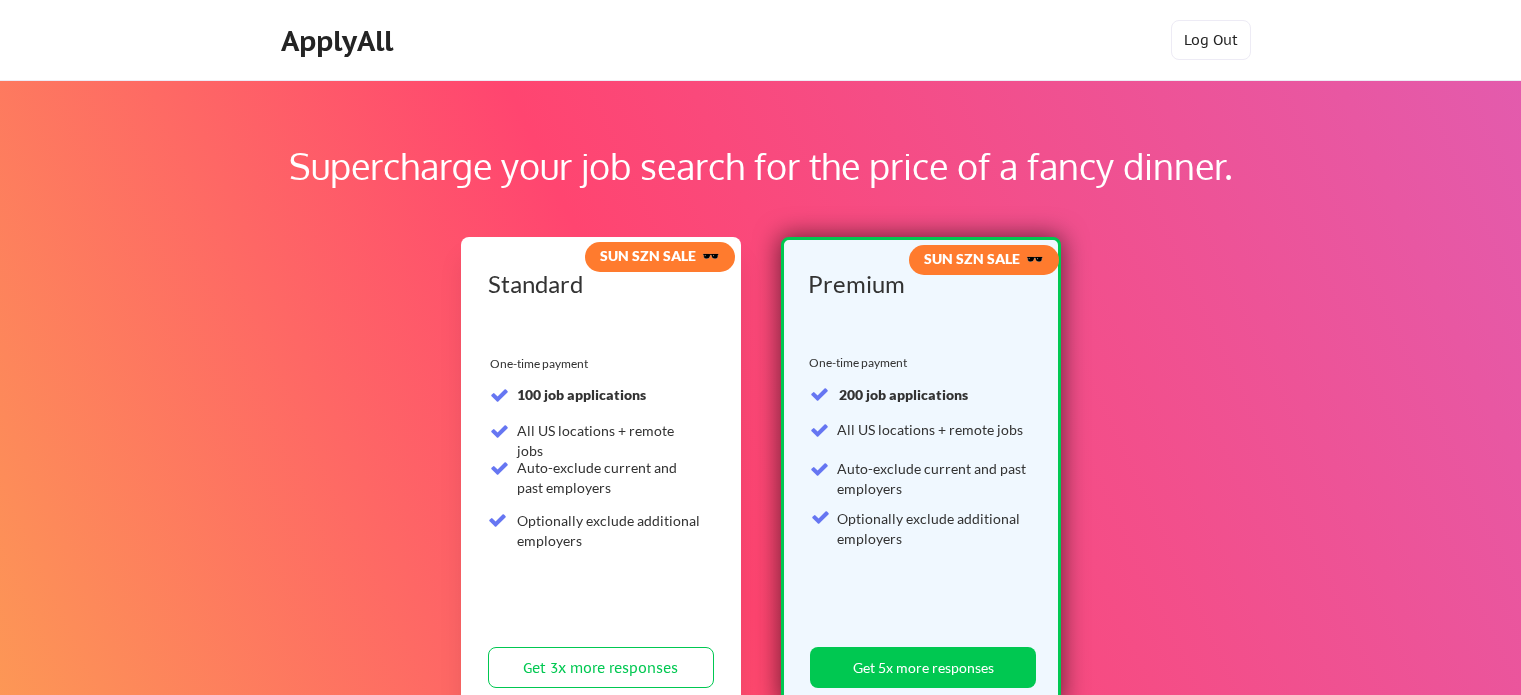scroll, scrollTop: 0, scrollLeft: 0, axis: both 